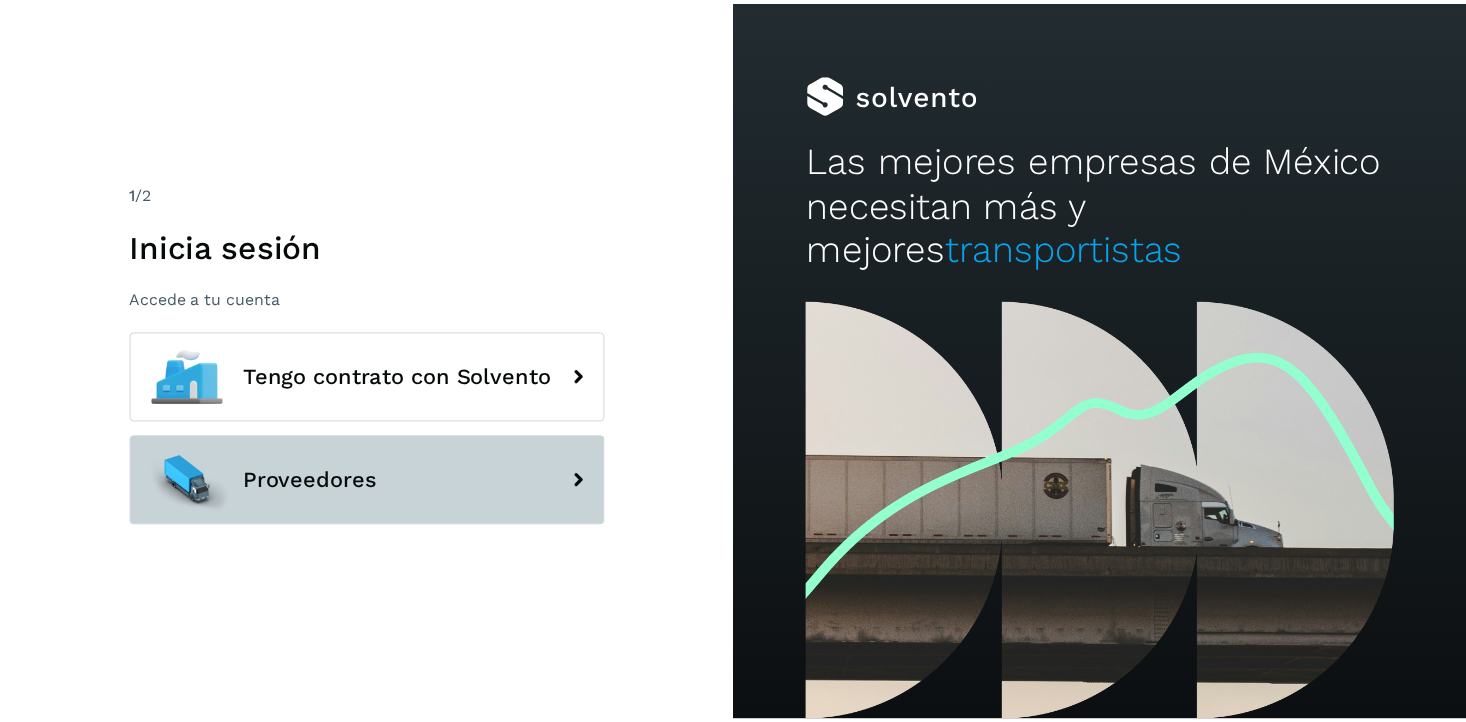 scroll, scrollTop: 0, scrollLeft: 0, axis: both 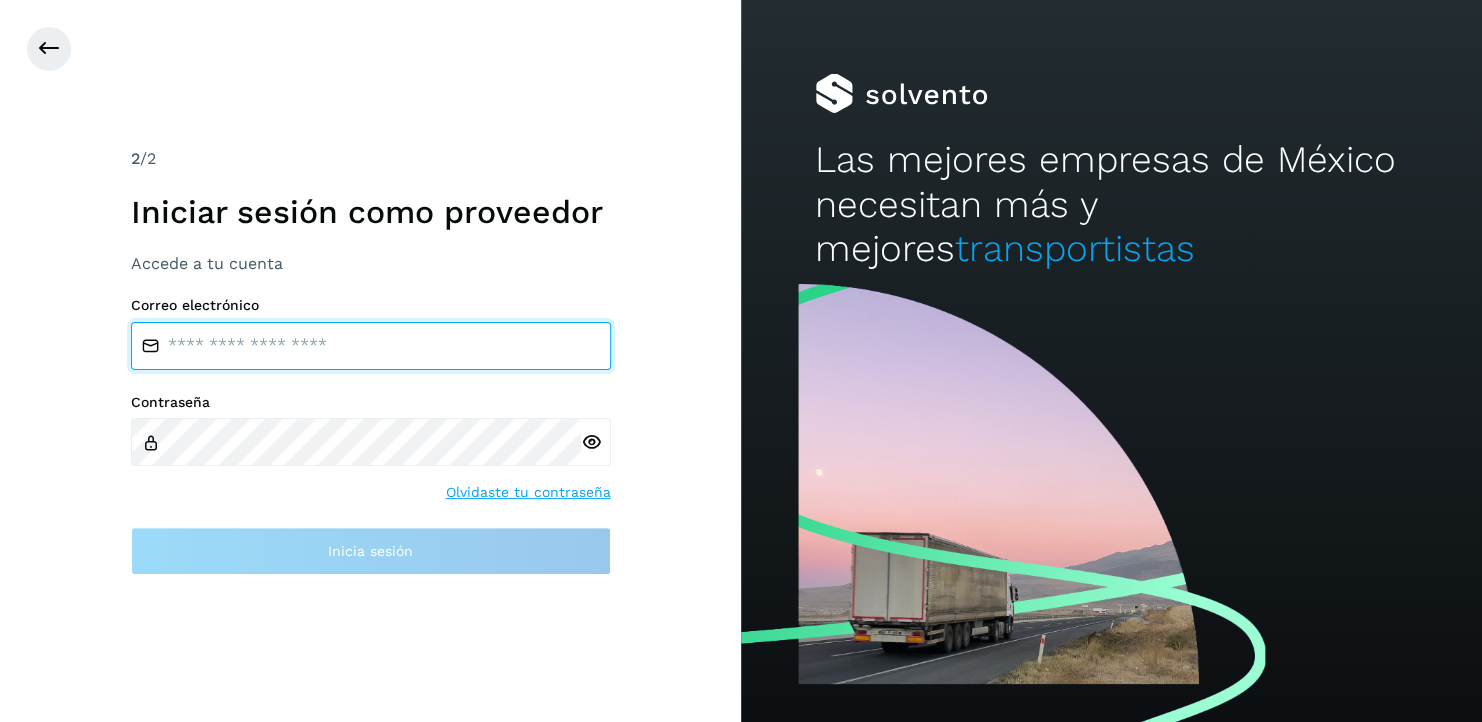 type on "**********" 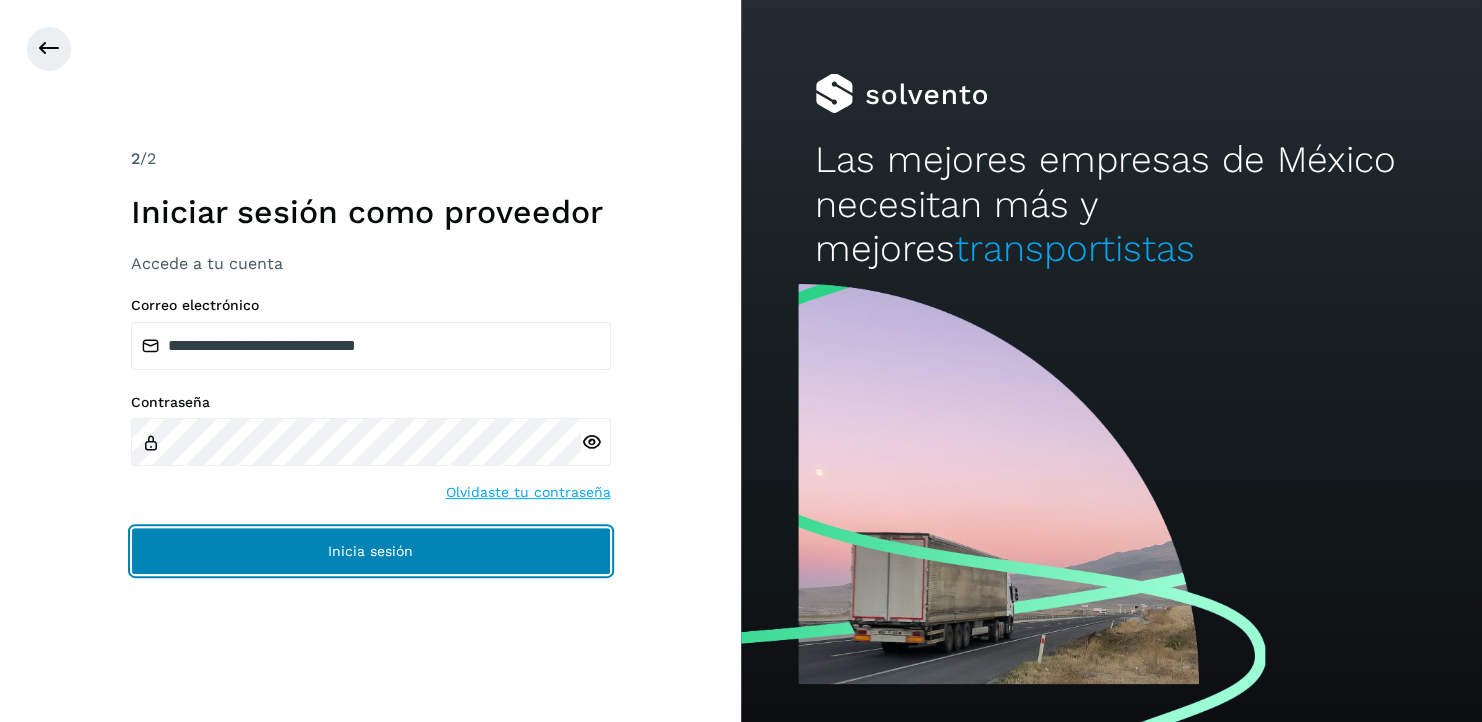 click on "Inicia sesión" at bounding box center (371, 551) 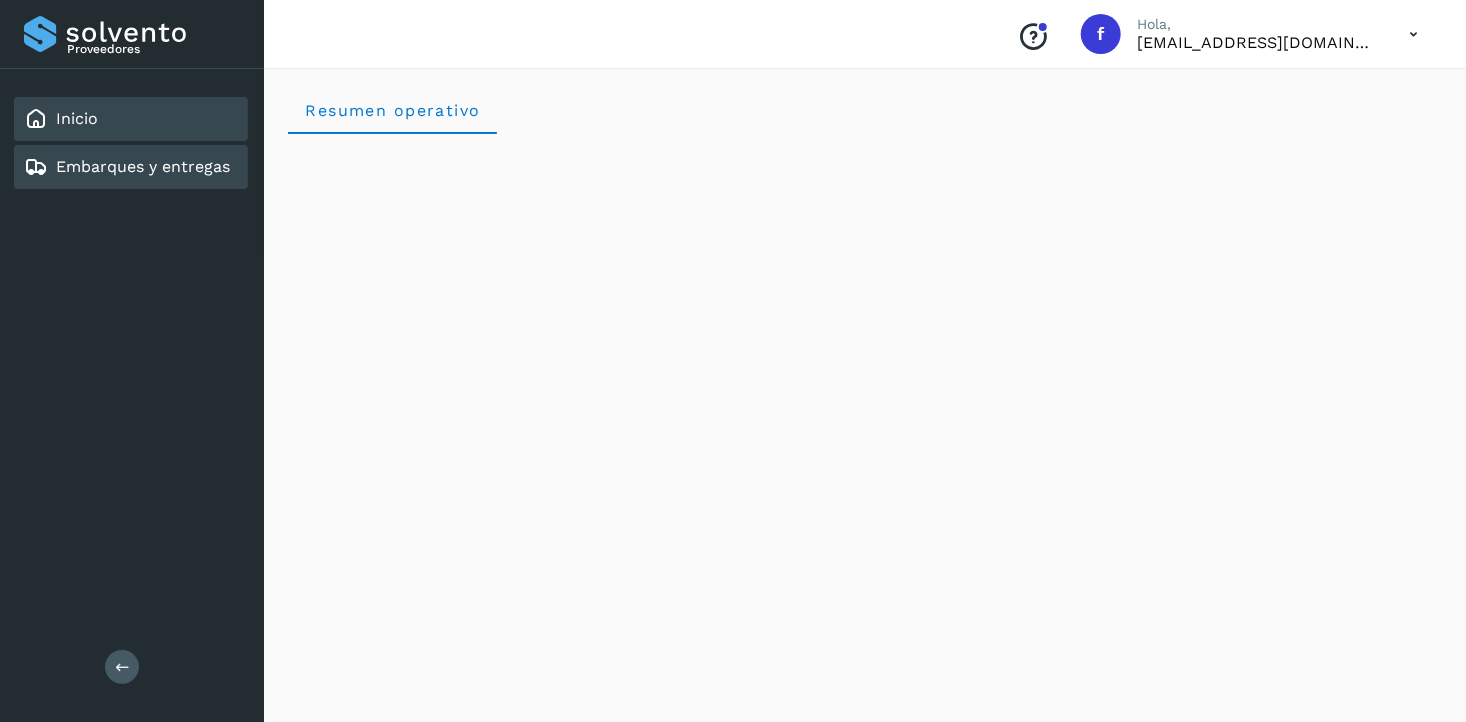 click on "Embarques y entregas" at bounding box center [143, 166] 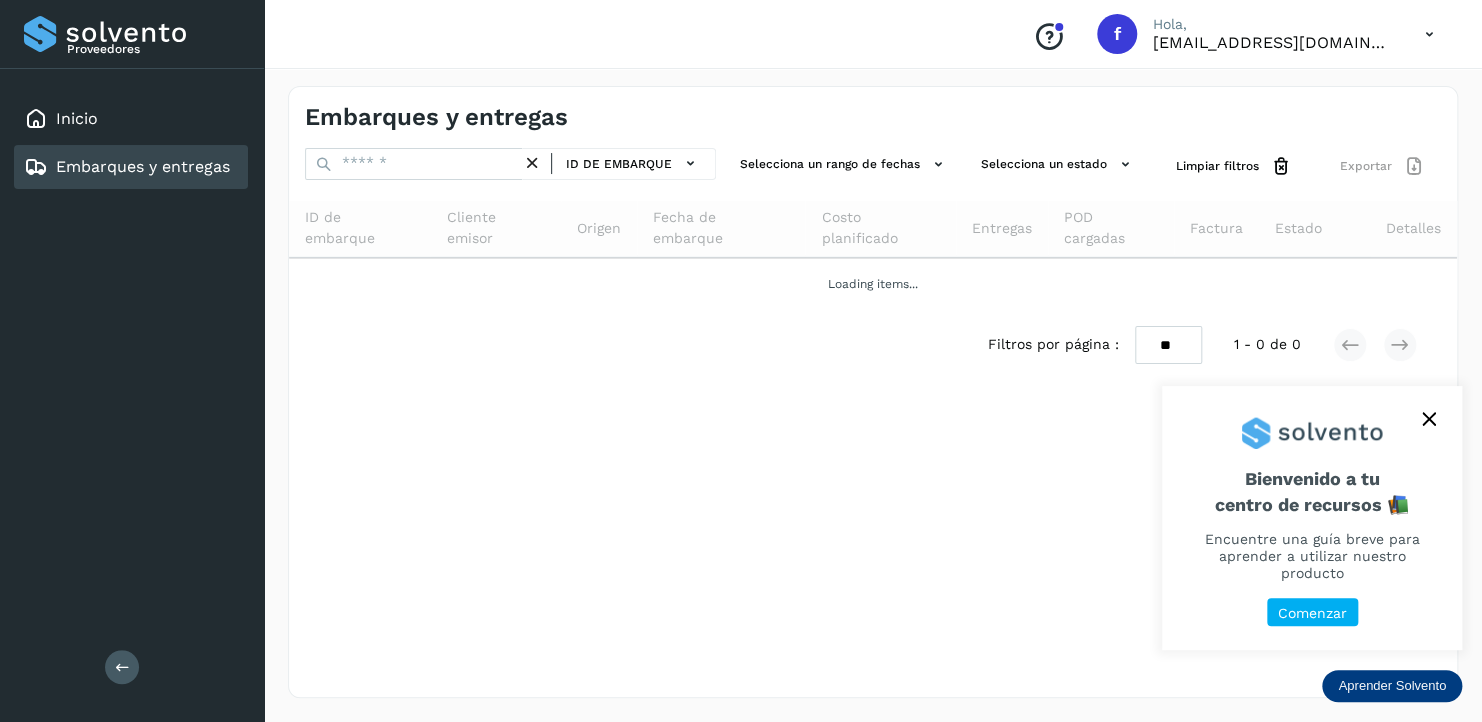 click 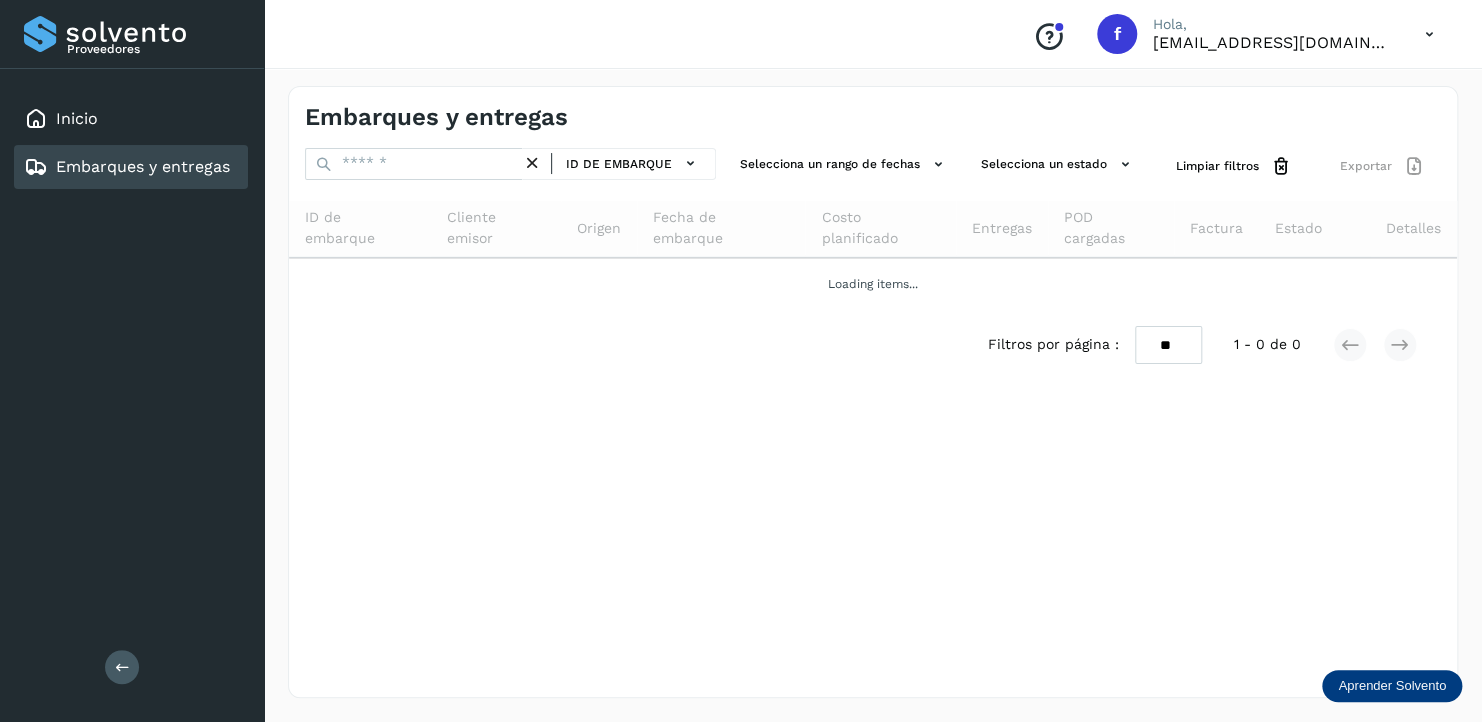 click on "Embarques y entregas" at bounding box center (143, 166) 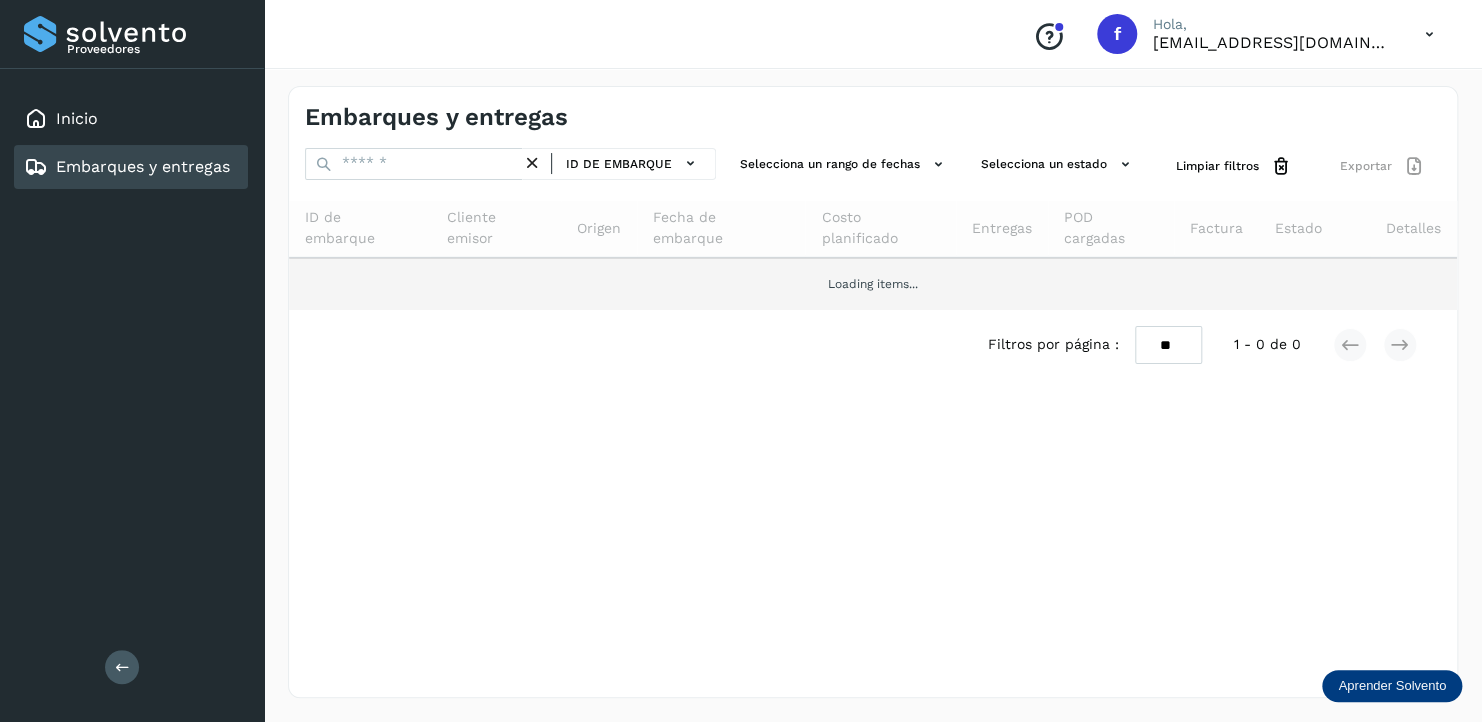 drag, startPoint x: 494, startPoint y: 347, endPoint x: 491, endPoint y: 271, distance: 76.05919 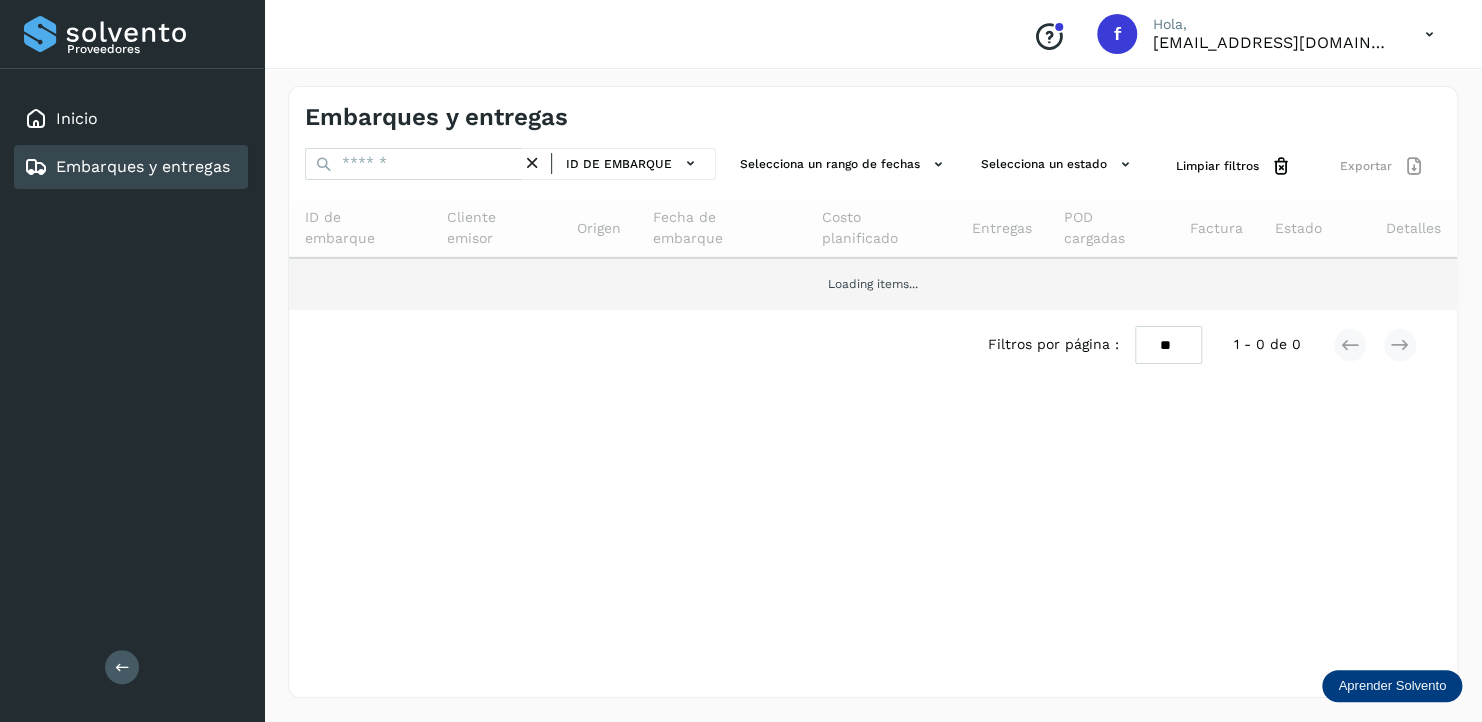 click on "Filtros por página : ** ** ** 1 - 0 de 0" at bounding box center [873, 345] 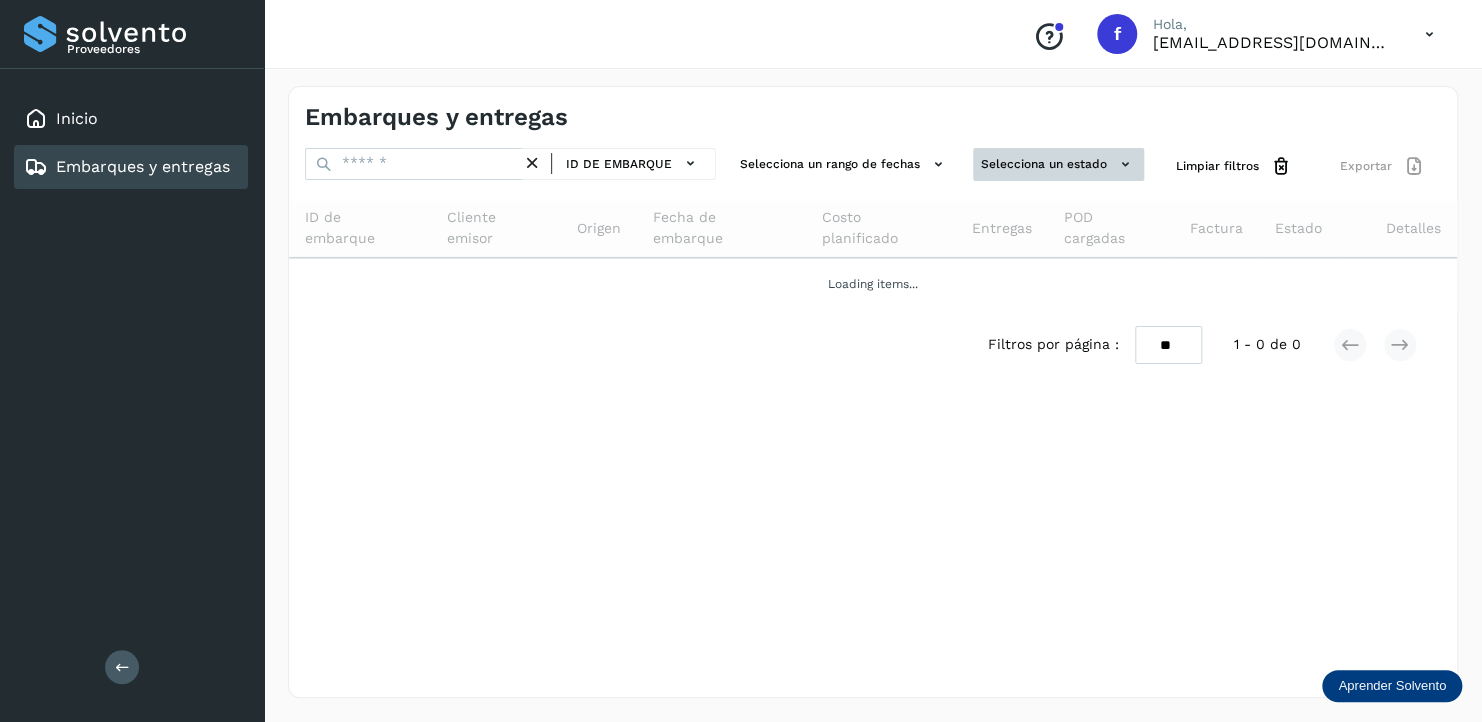 click on "Selecciona un estado" at bounding box center [1058, 164] 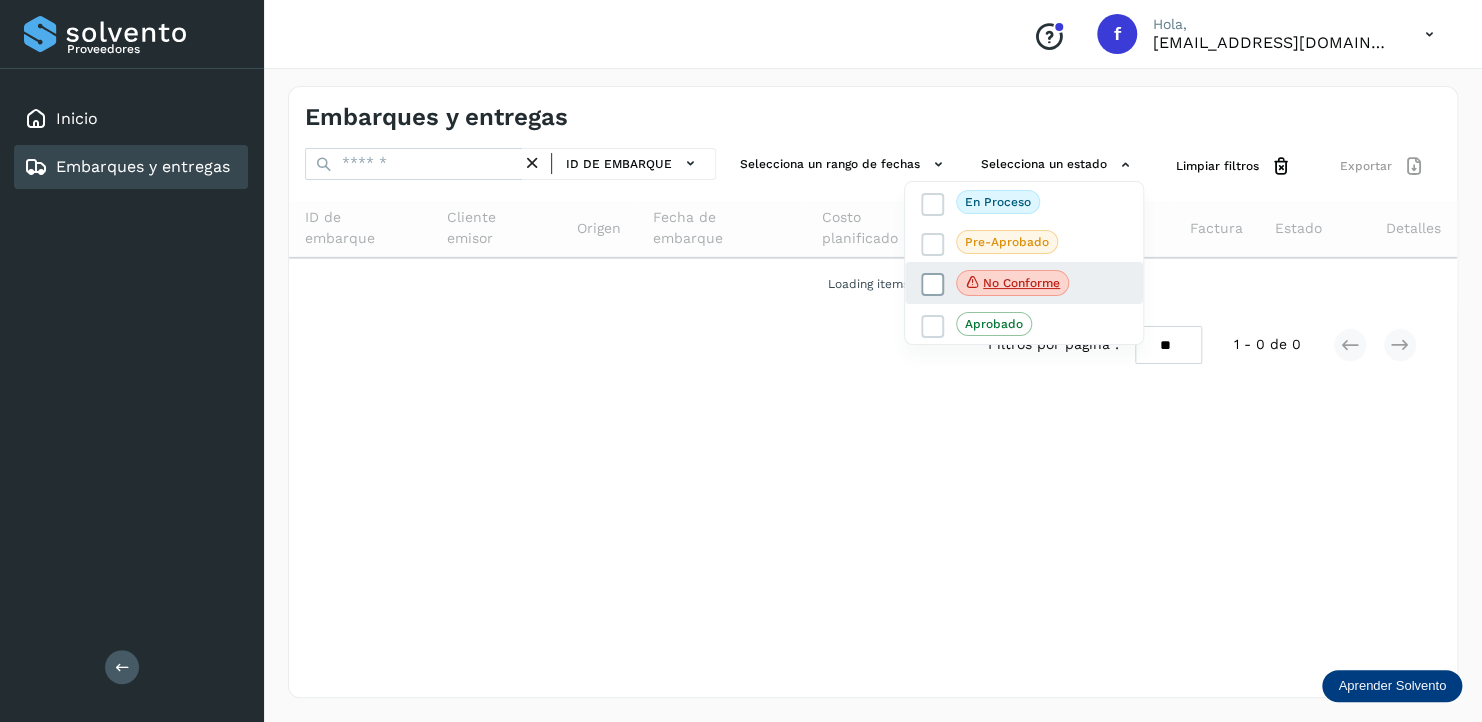 click on "No conforme" 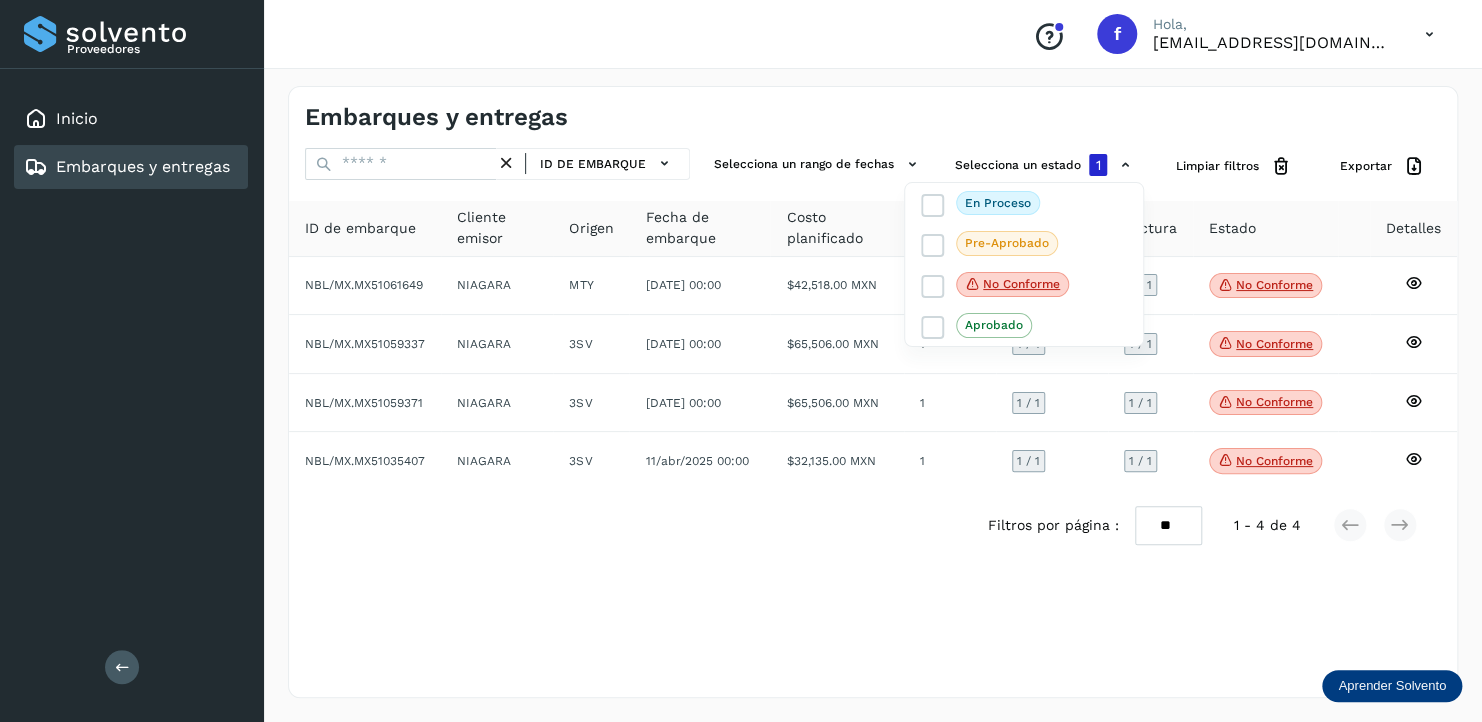 click at bounding box center (741, 361) 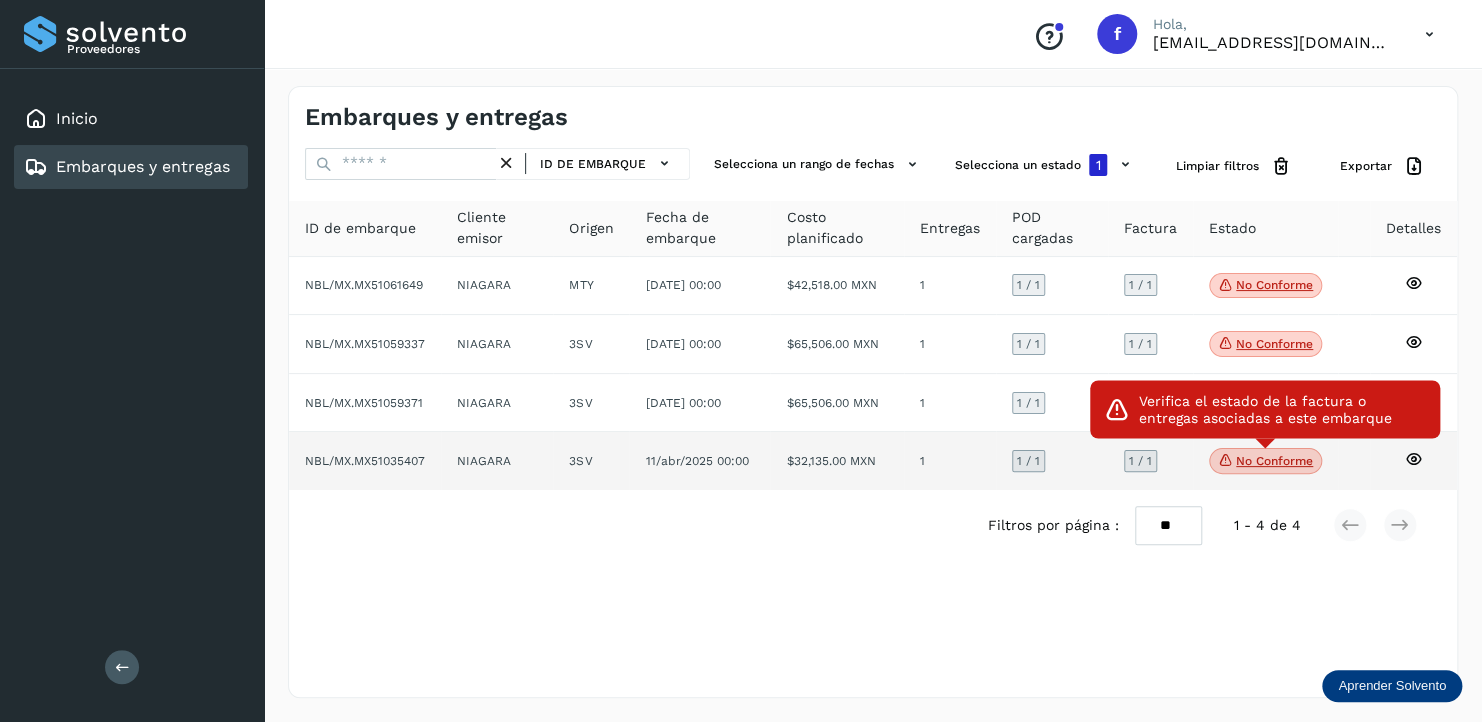 click on "No conforme" 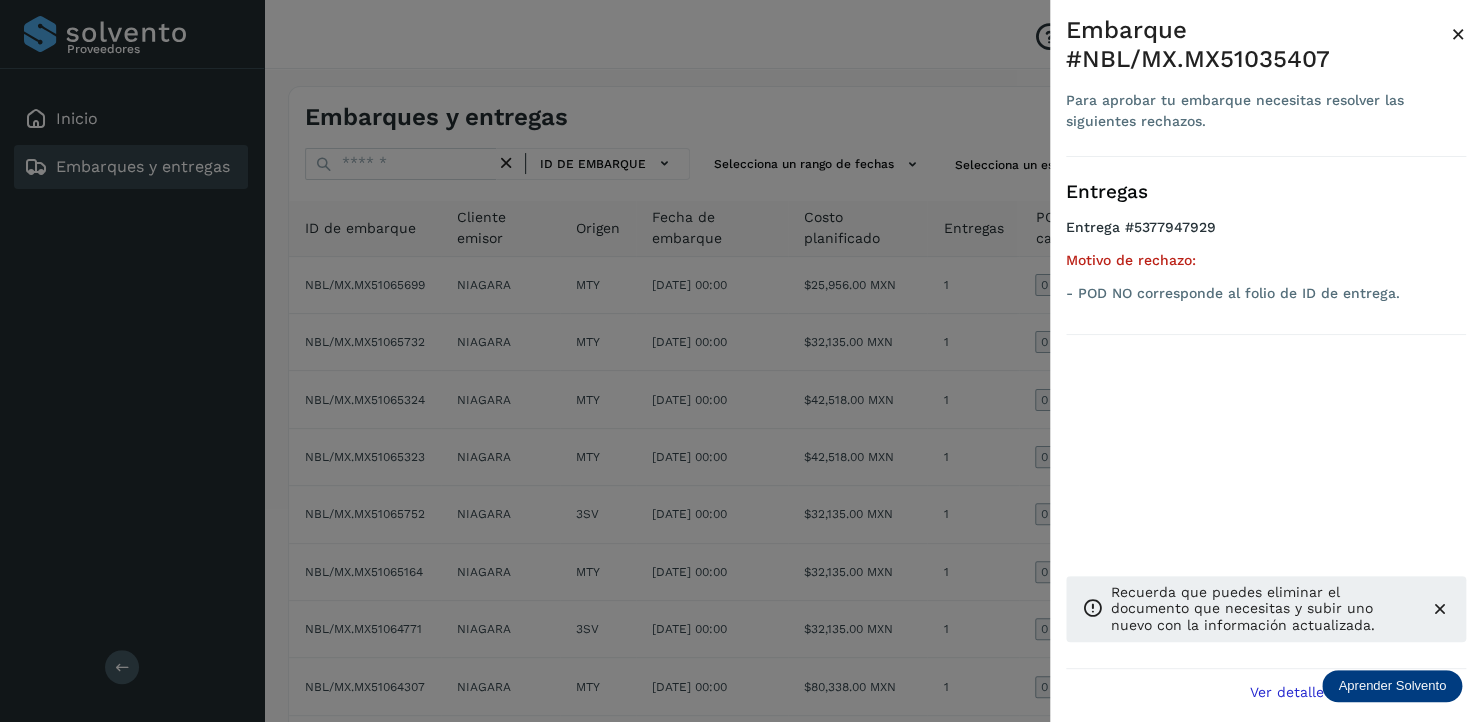 click at bounding box center (741, 361) 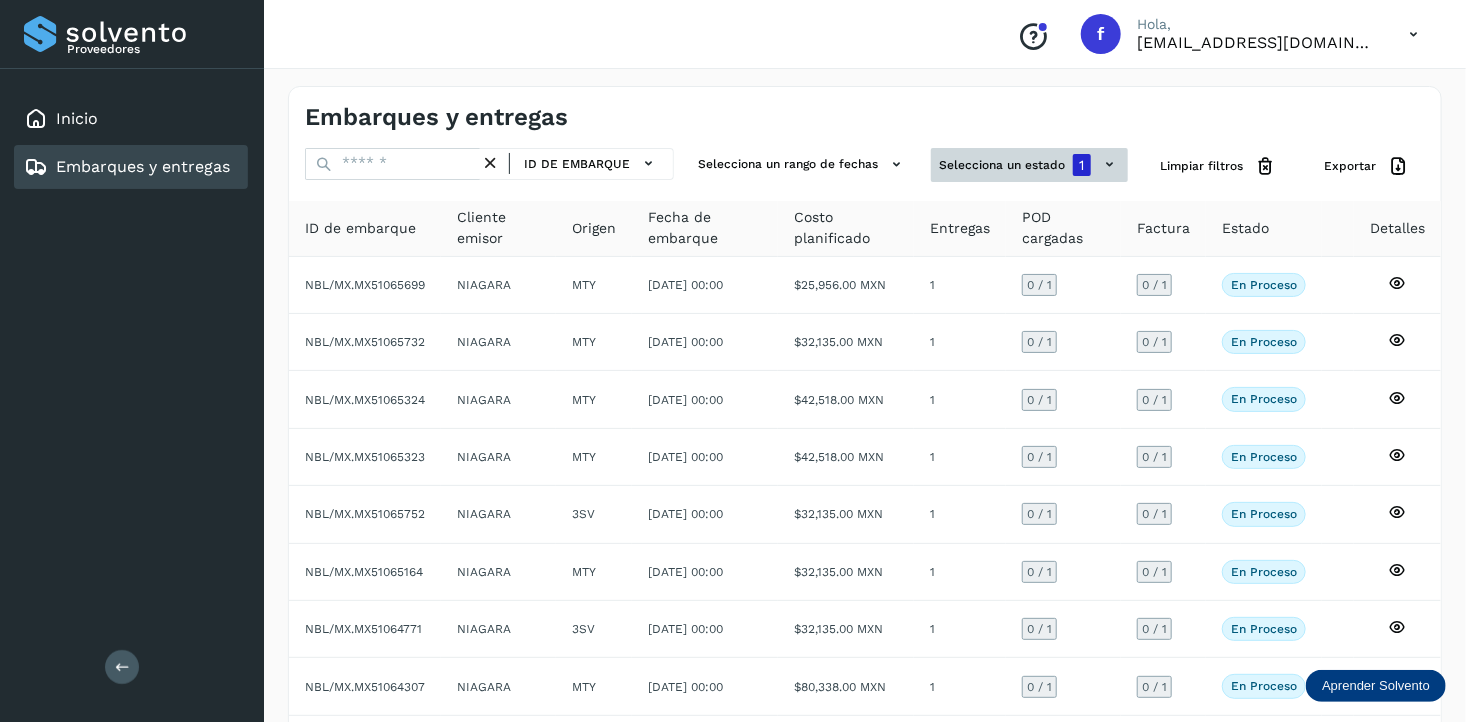 click on "Selecciona un estado 1" at bounding box center [1029, 165] 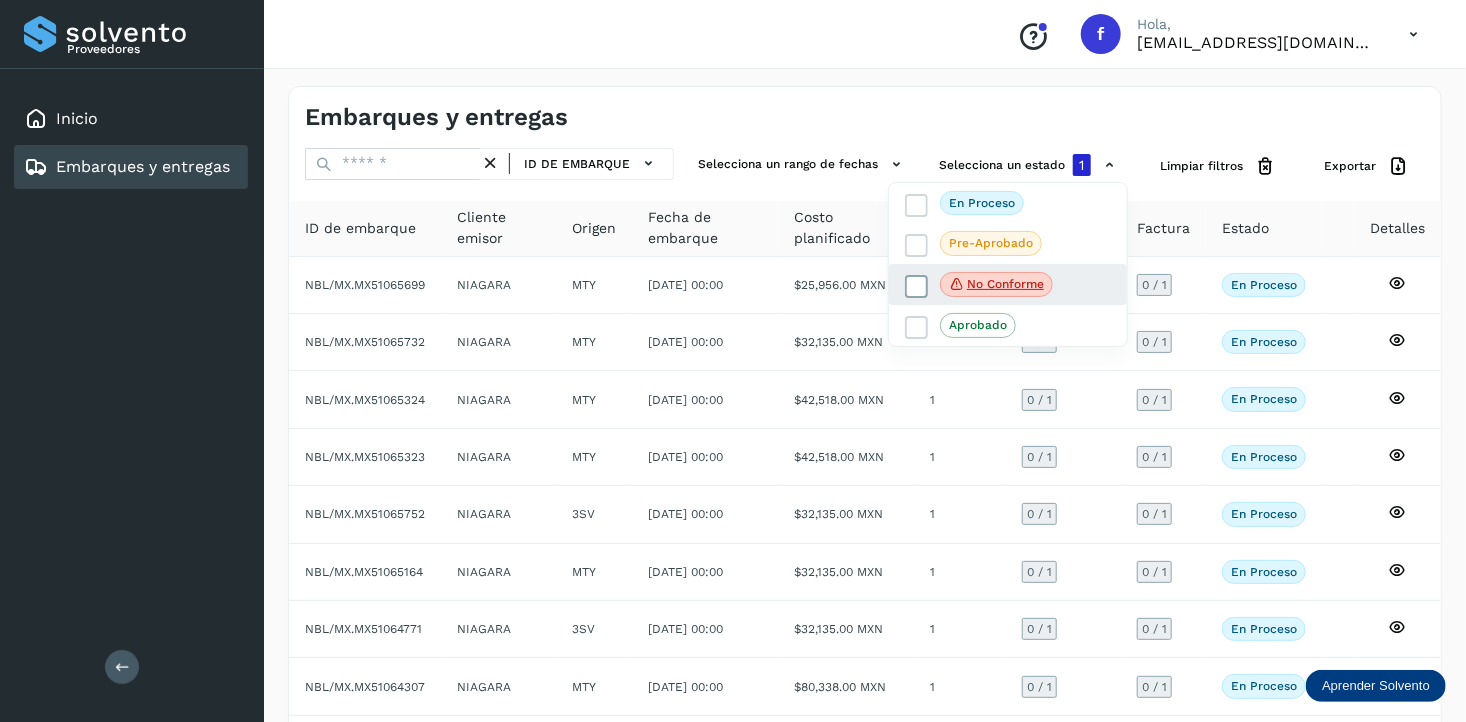 click on "No conforme" 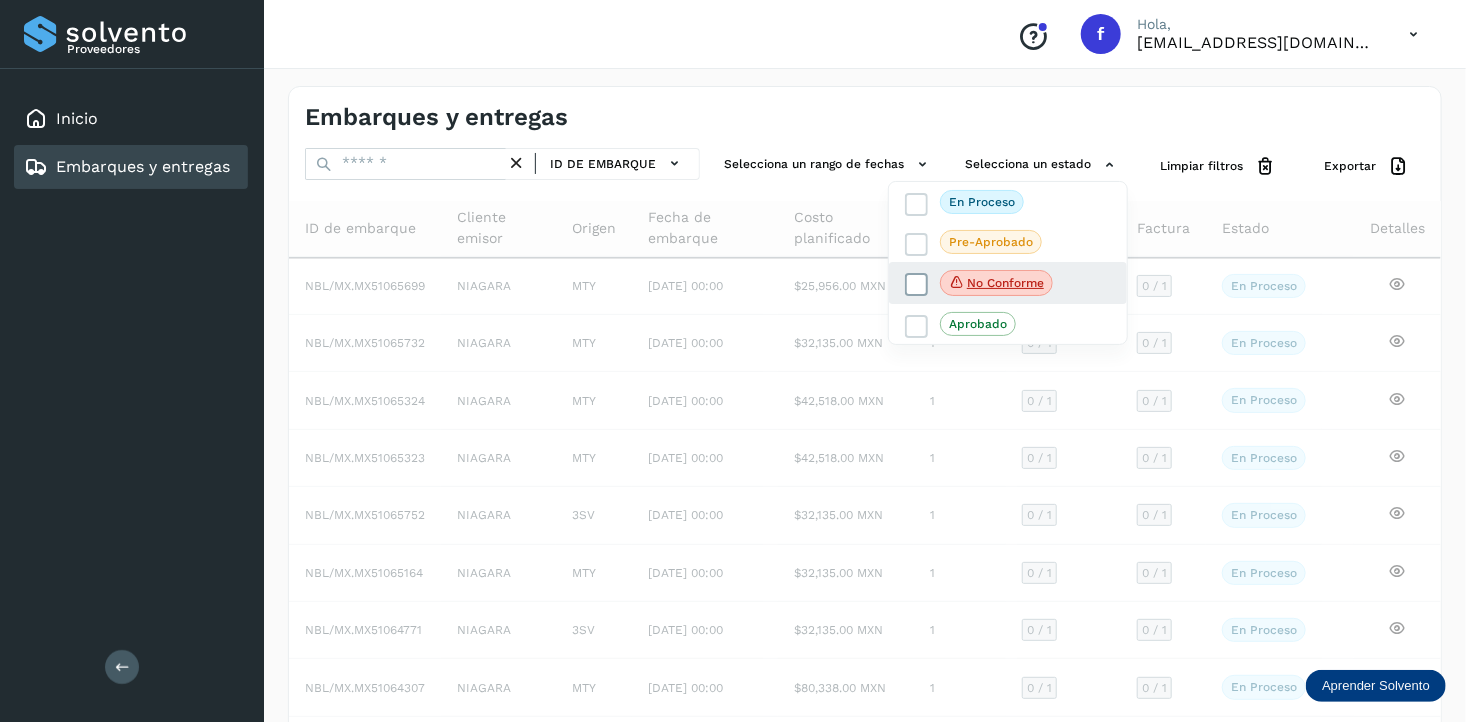 click on "No conforme" 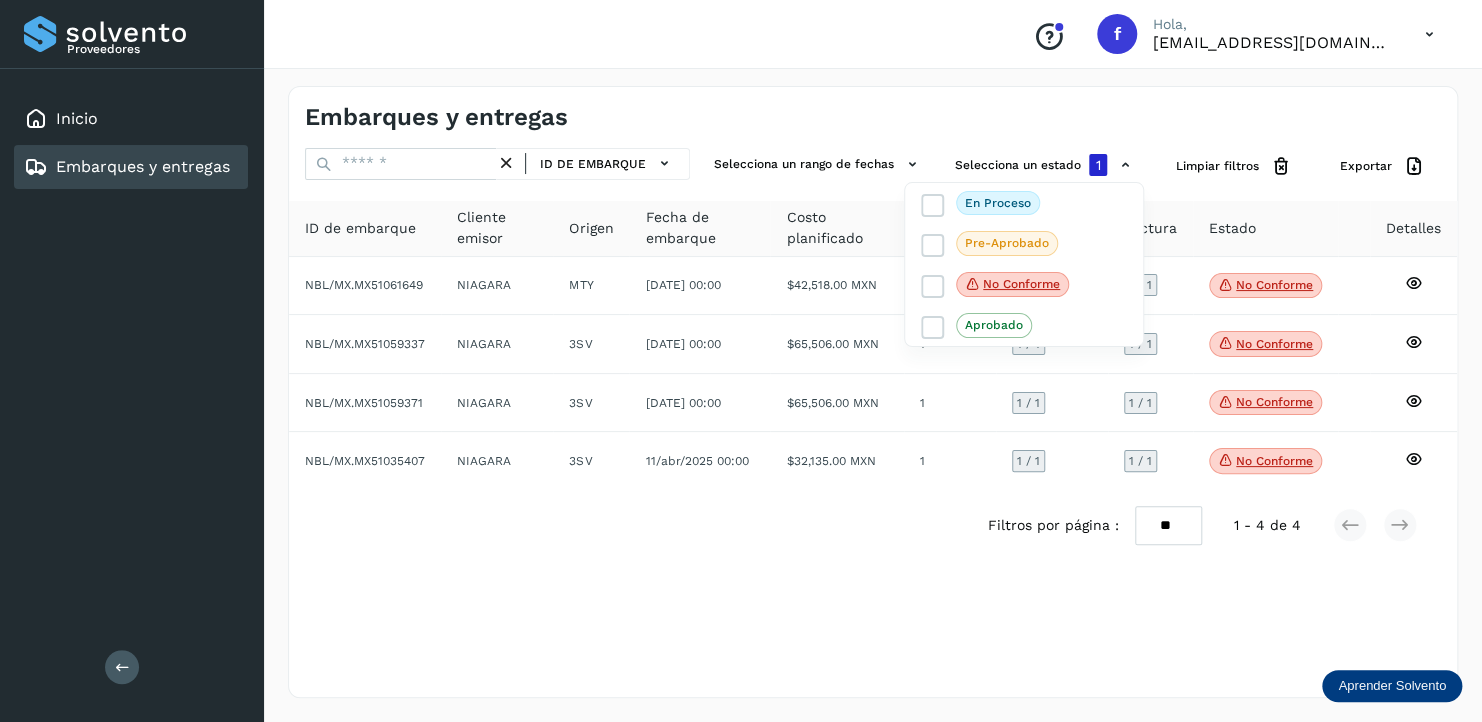 click at bounding box center (741, 361) 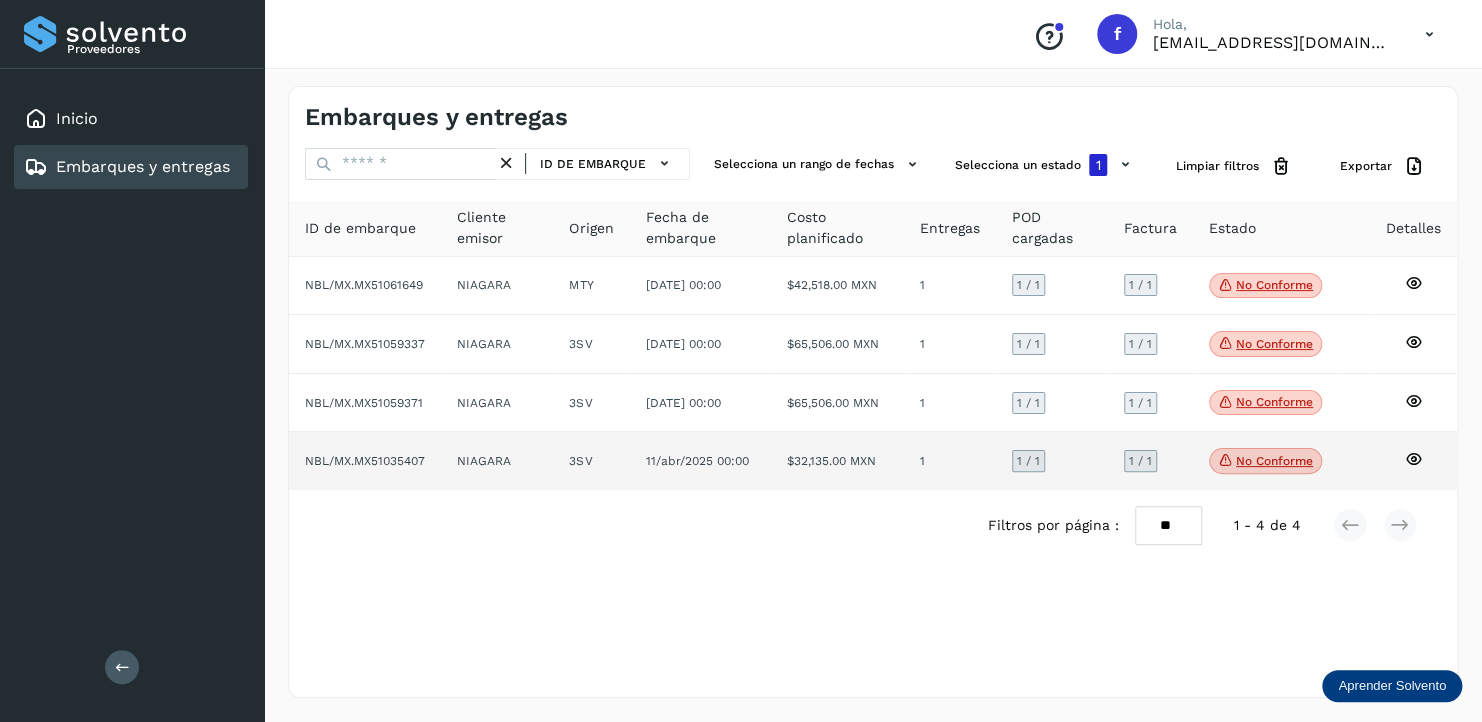 click on "No conforme" 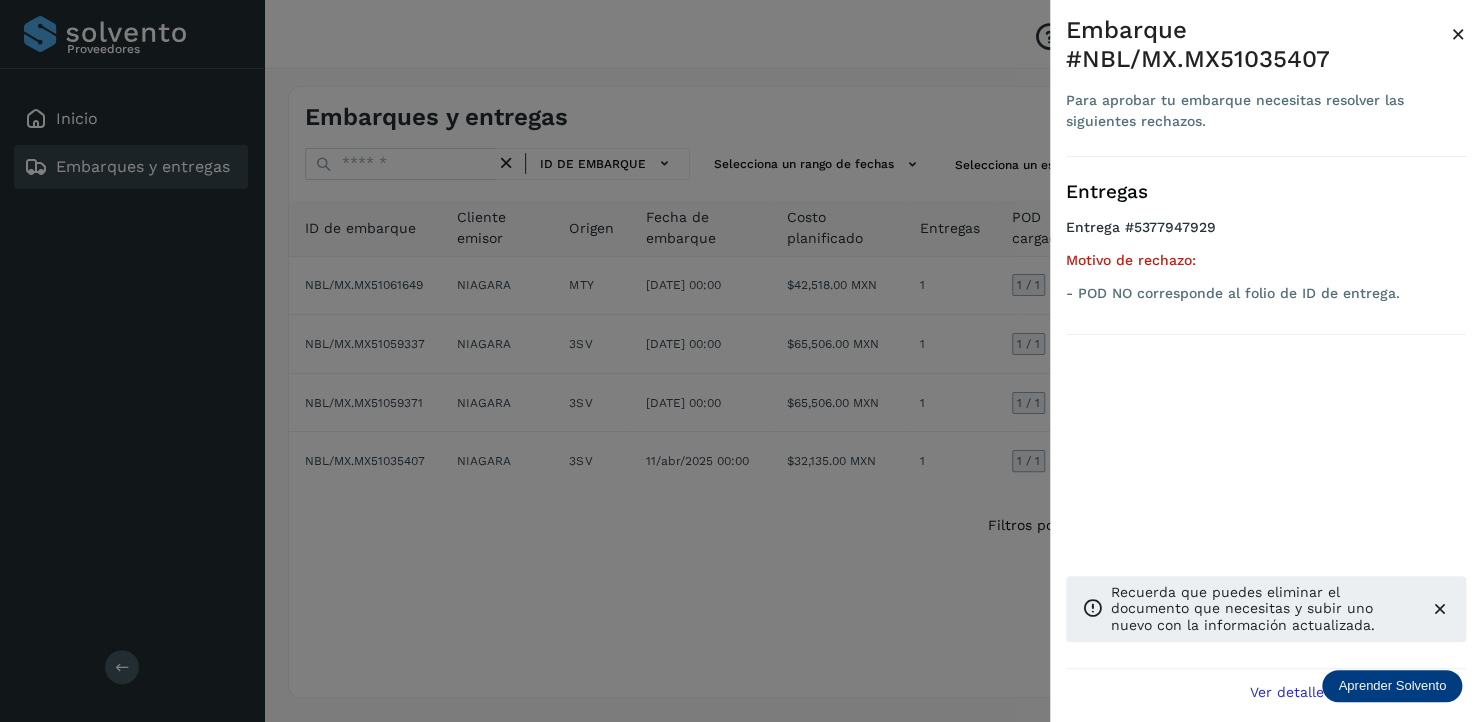 click at bounding box center [741, 361] 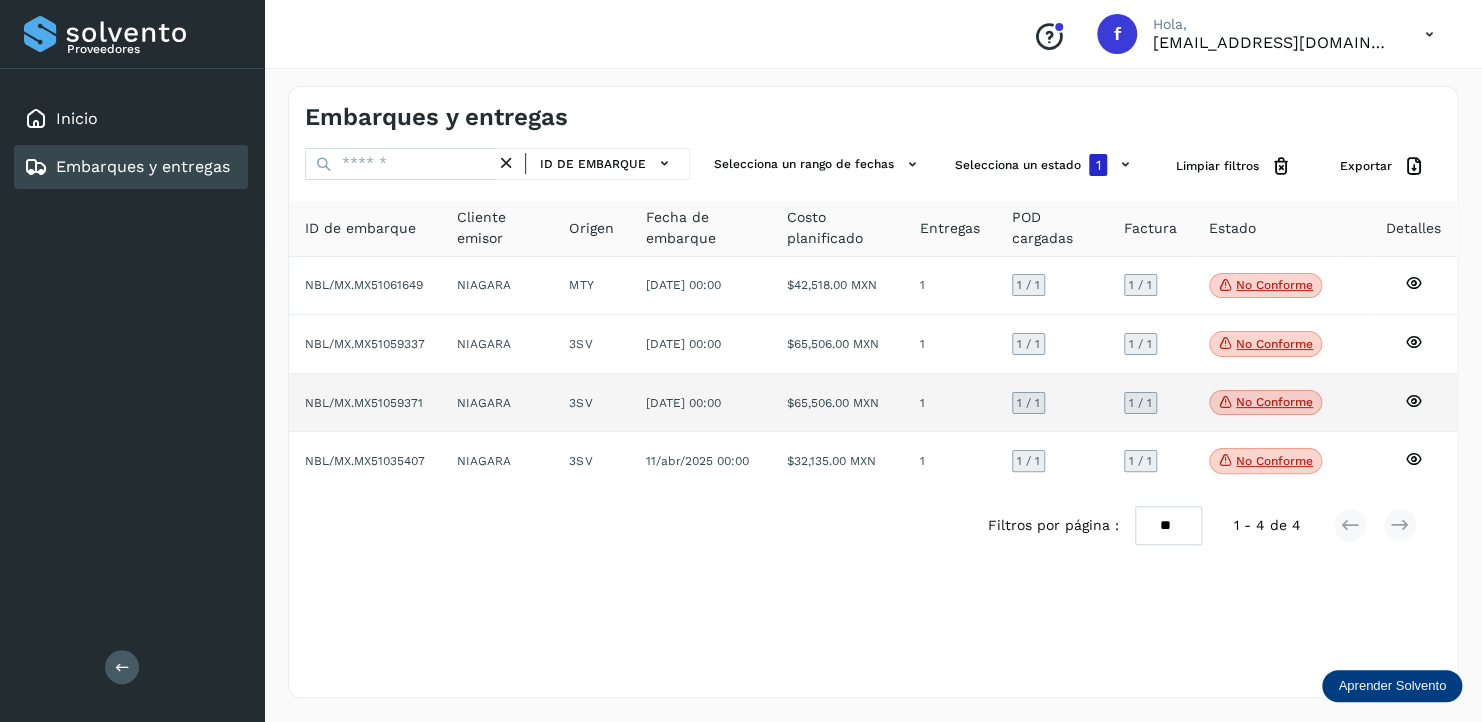 click on "No conforme" 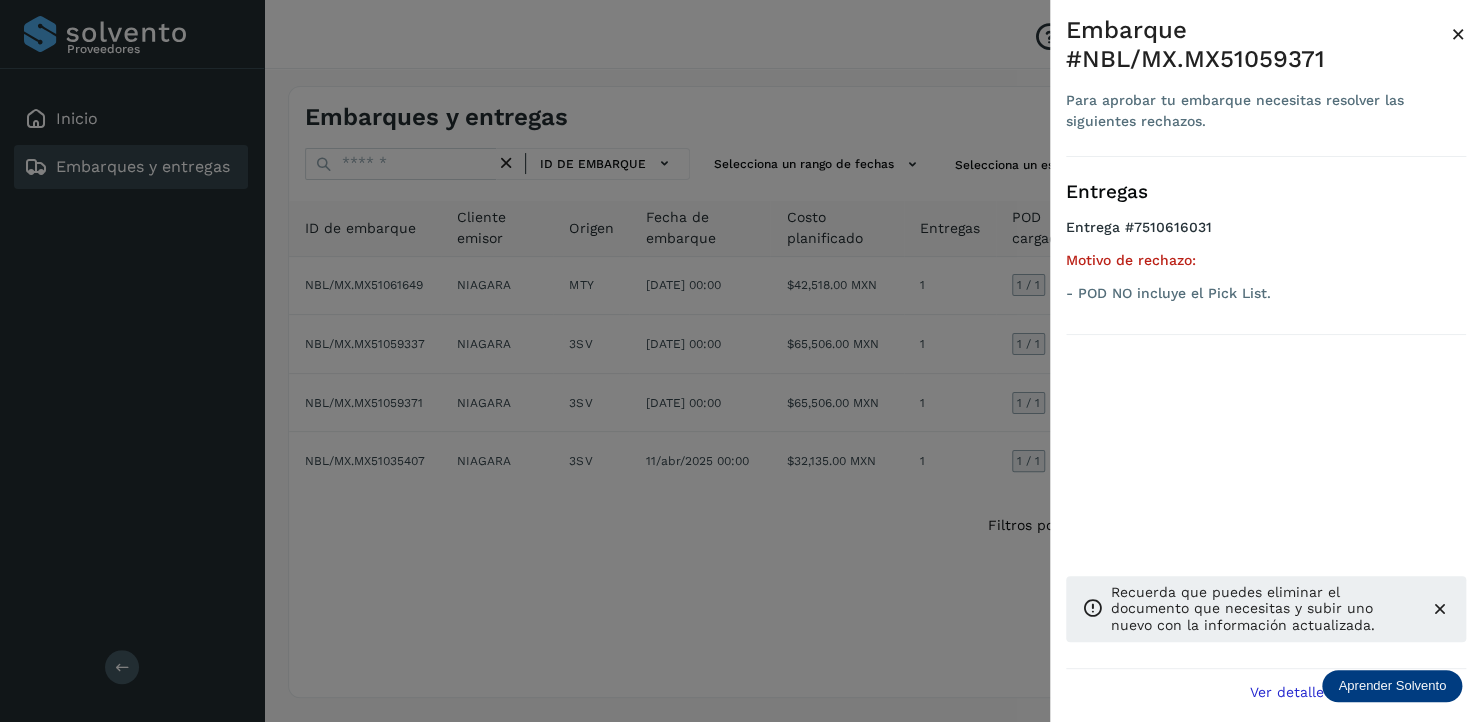 click at bounding box center (741, 361) 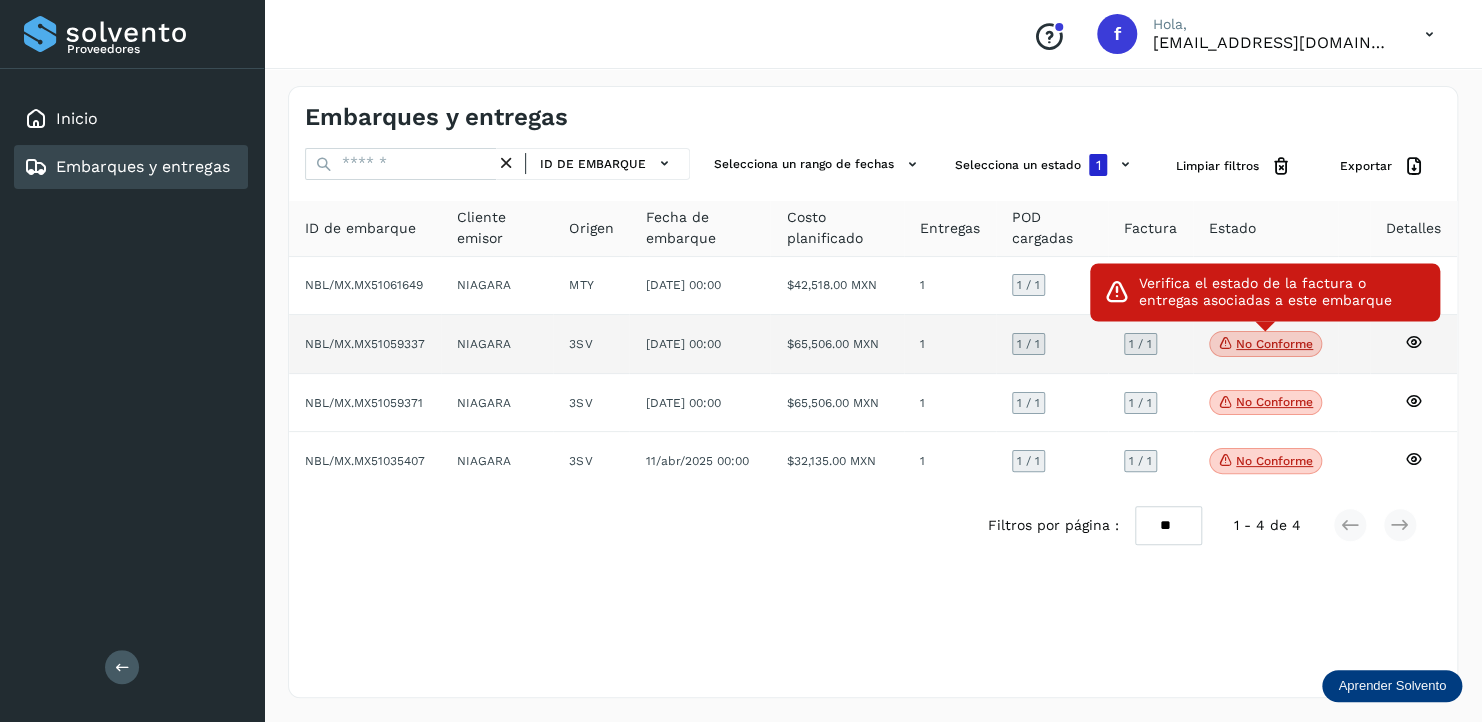 click on "No conforme" 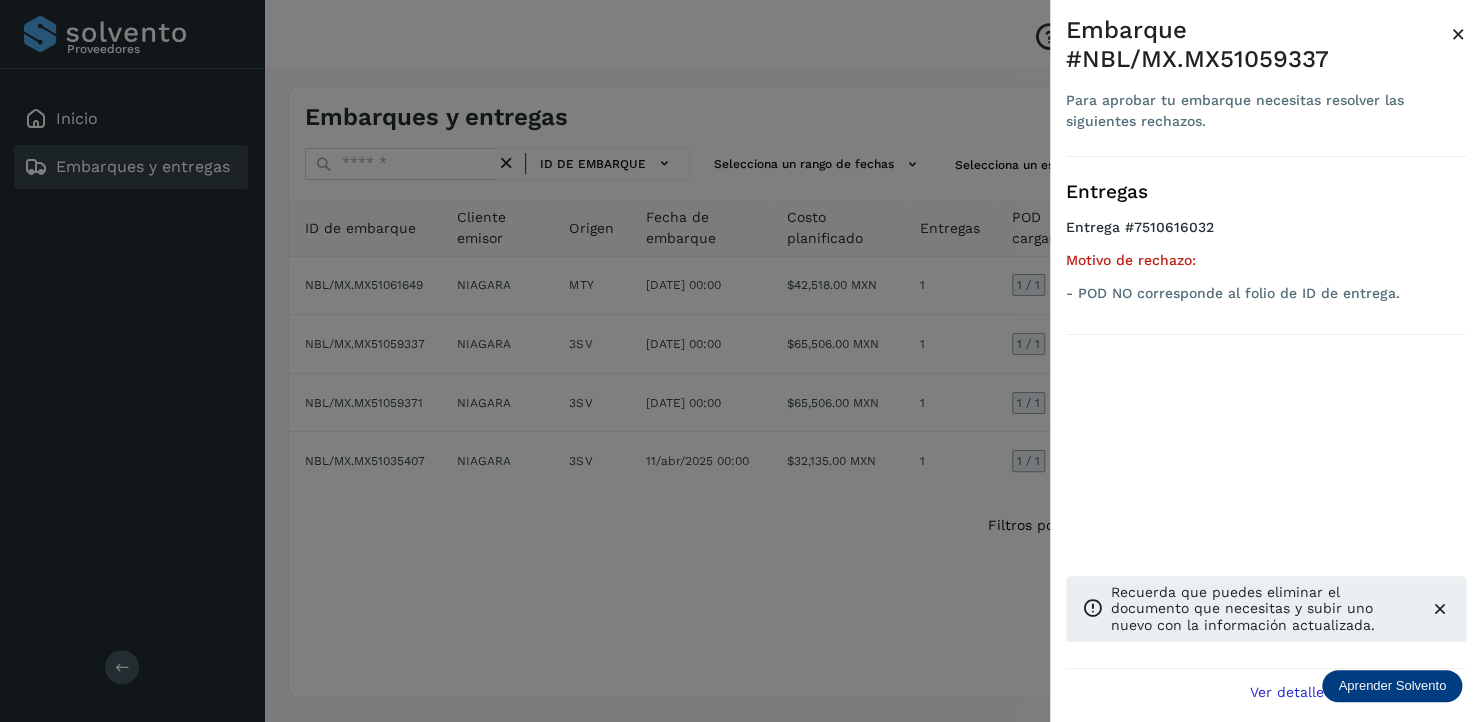 click at bounding box center [741, 361] 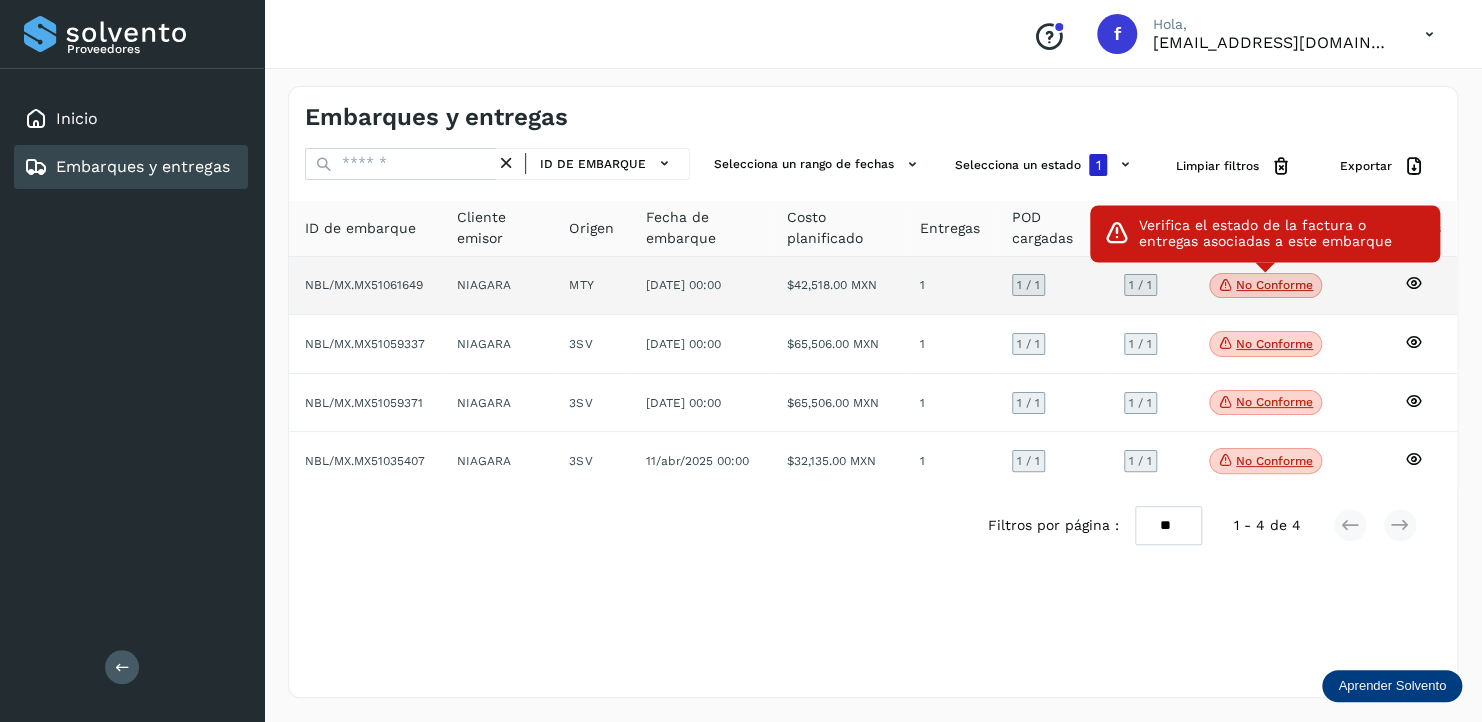 click on "No conforme" 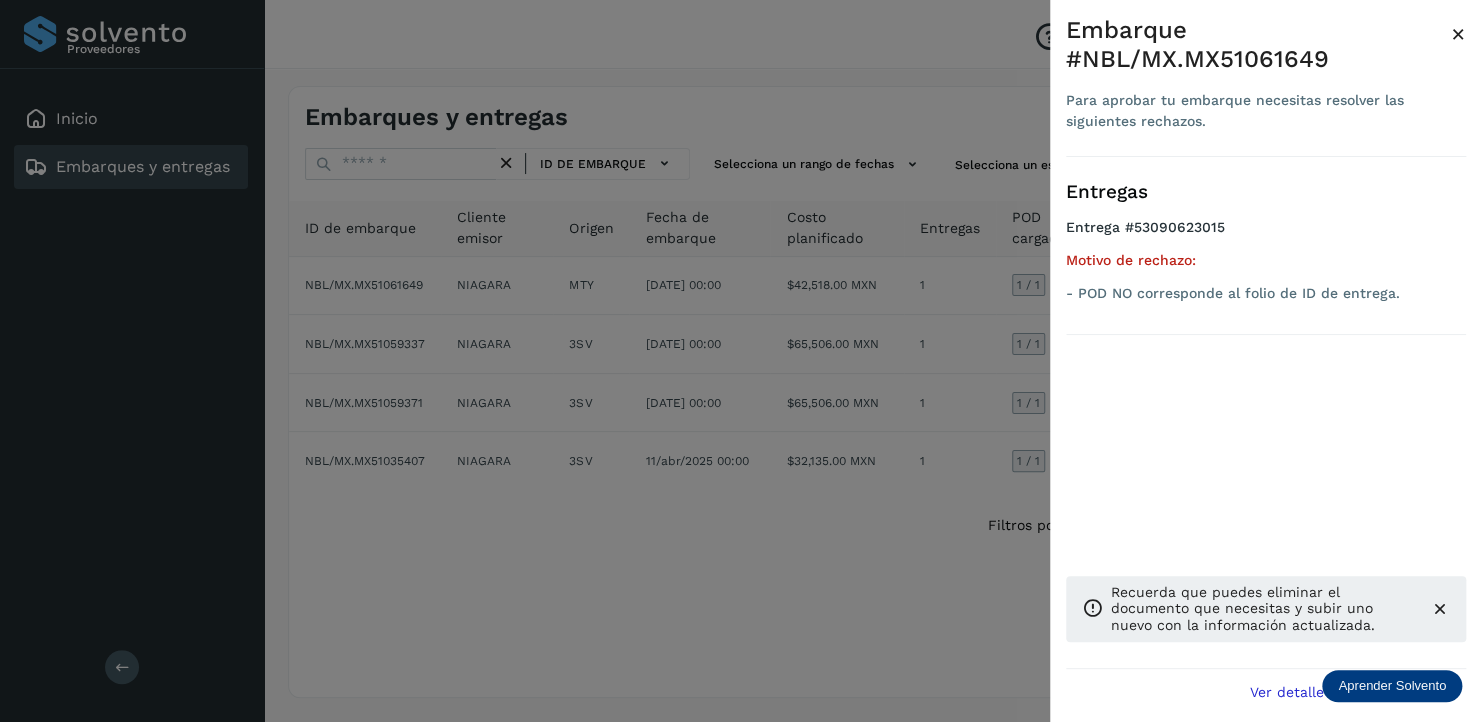 click at bounding box center (741, 361) 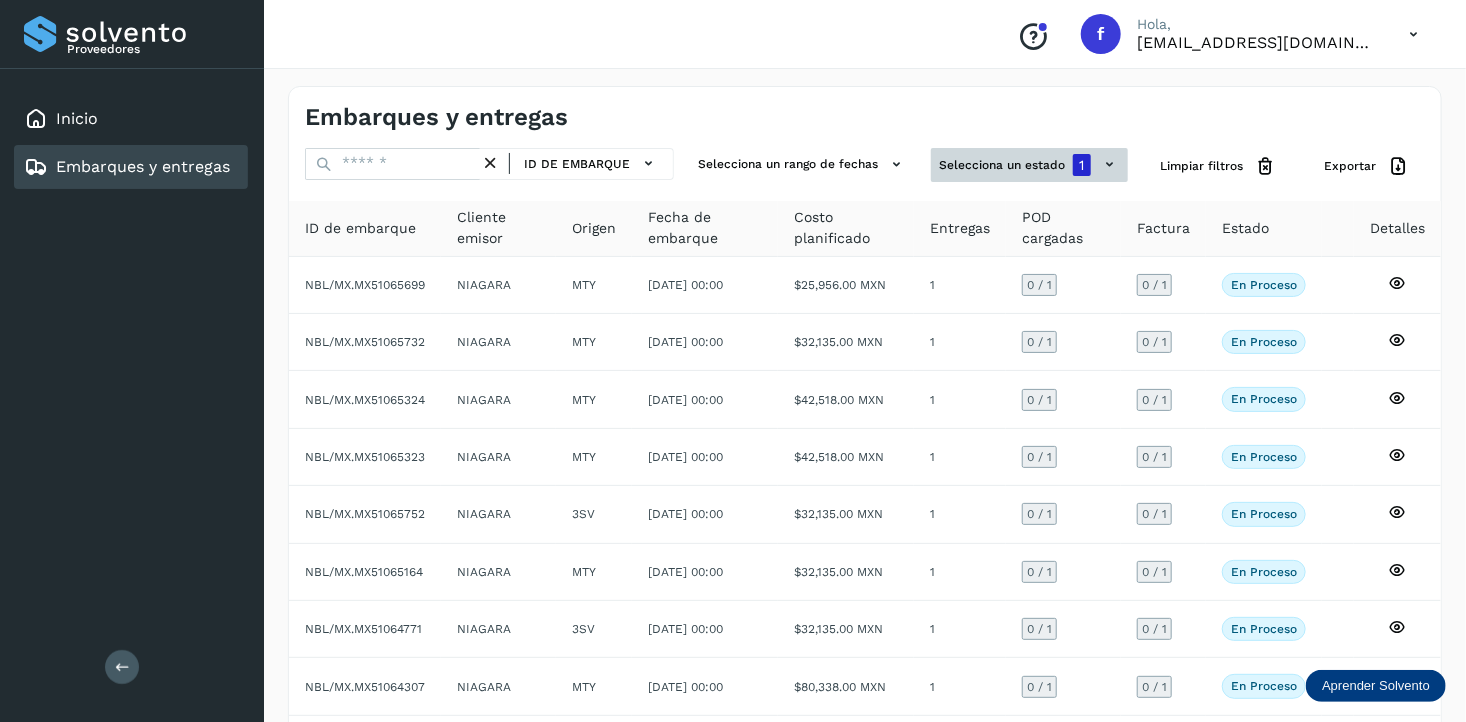 click on "Selecciona un estado 1" at bounding box center [1029, 165] 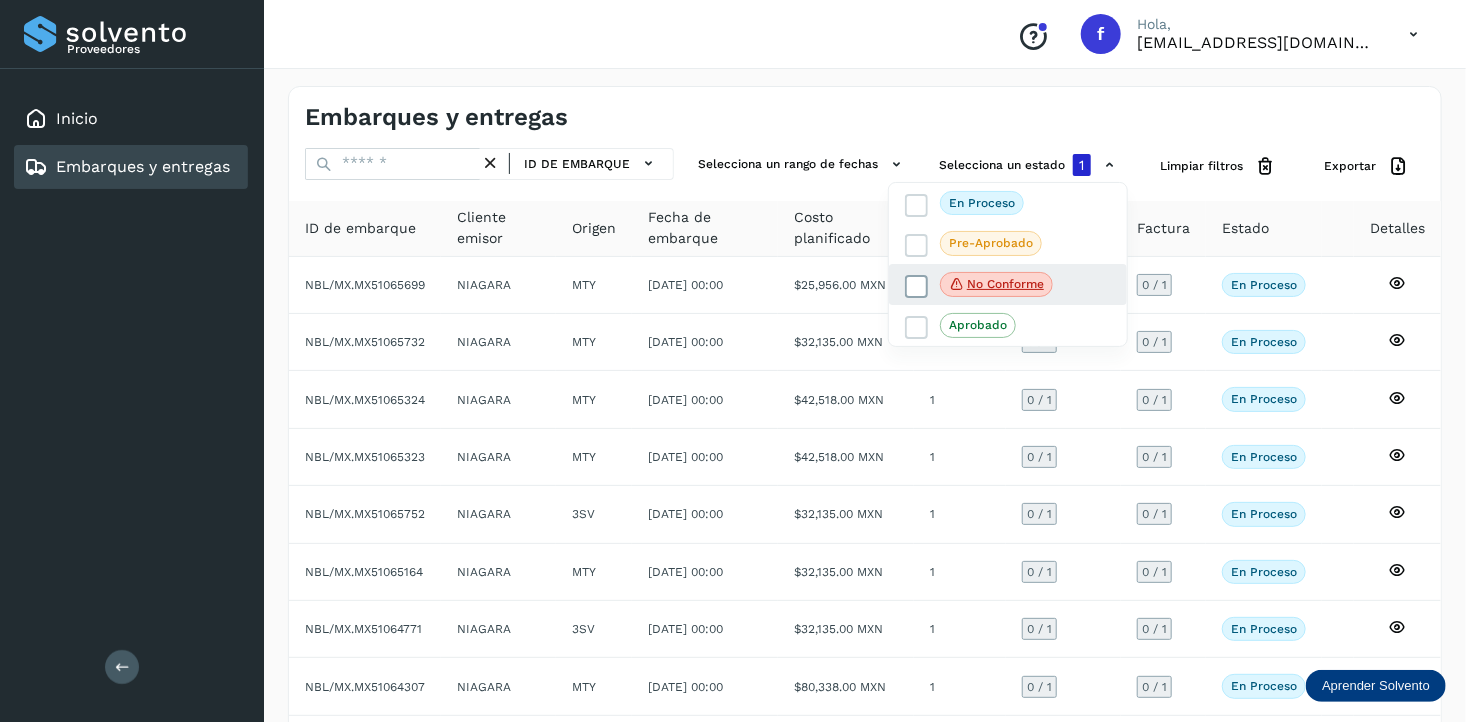 click on "No conforme" 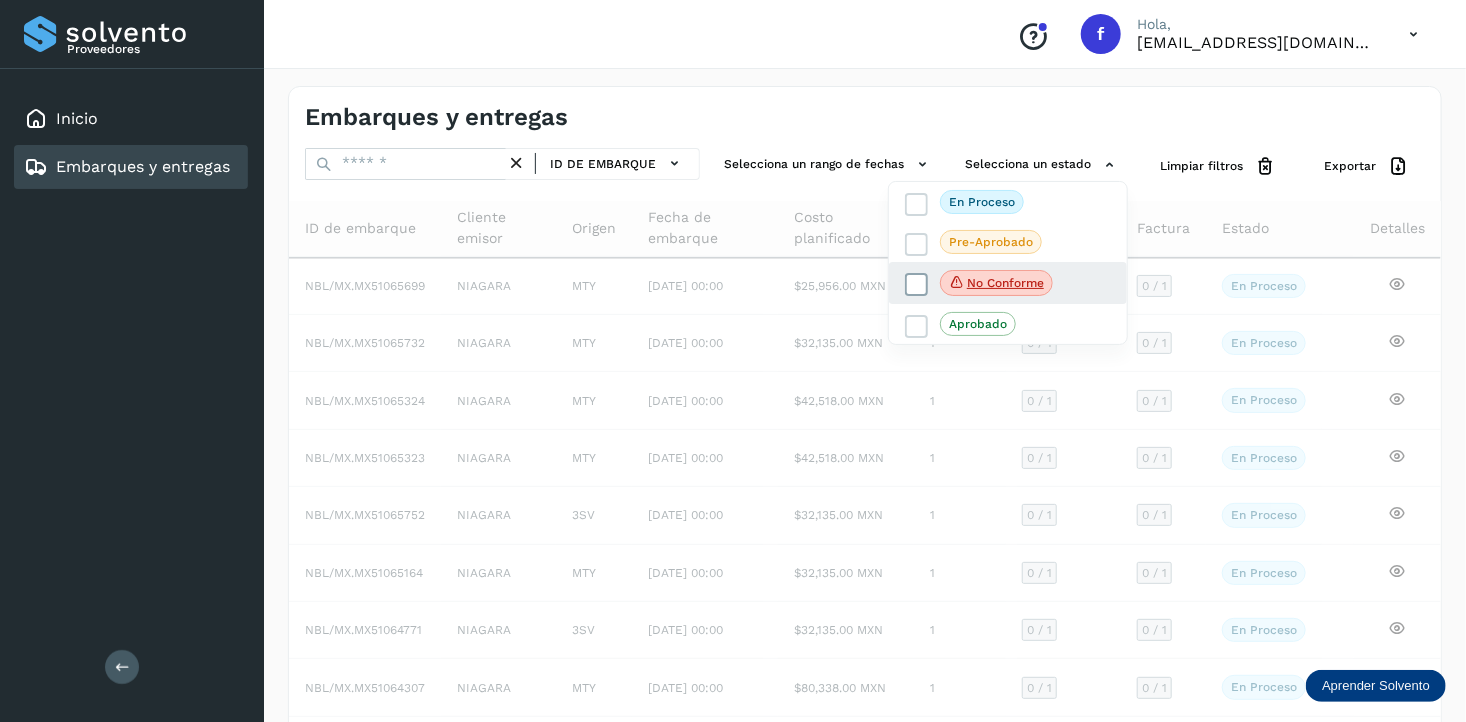 click on "No conforme" 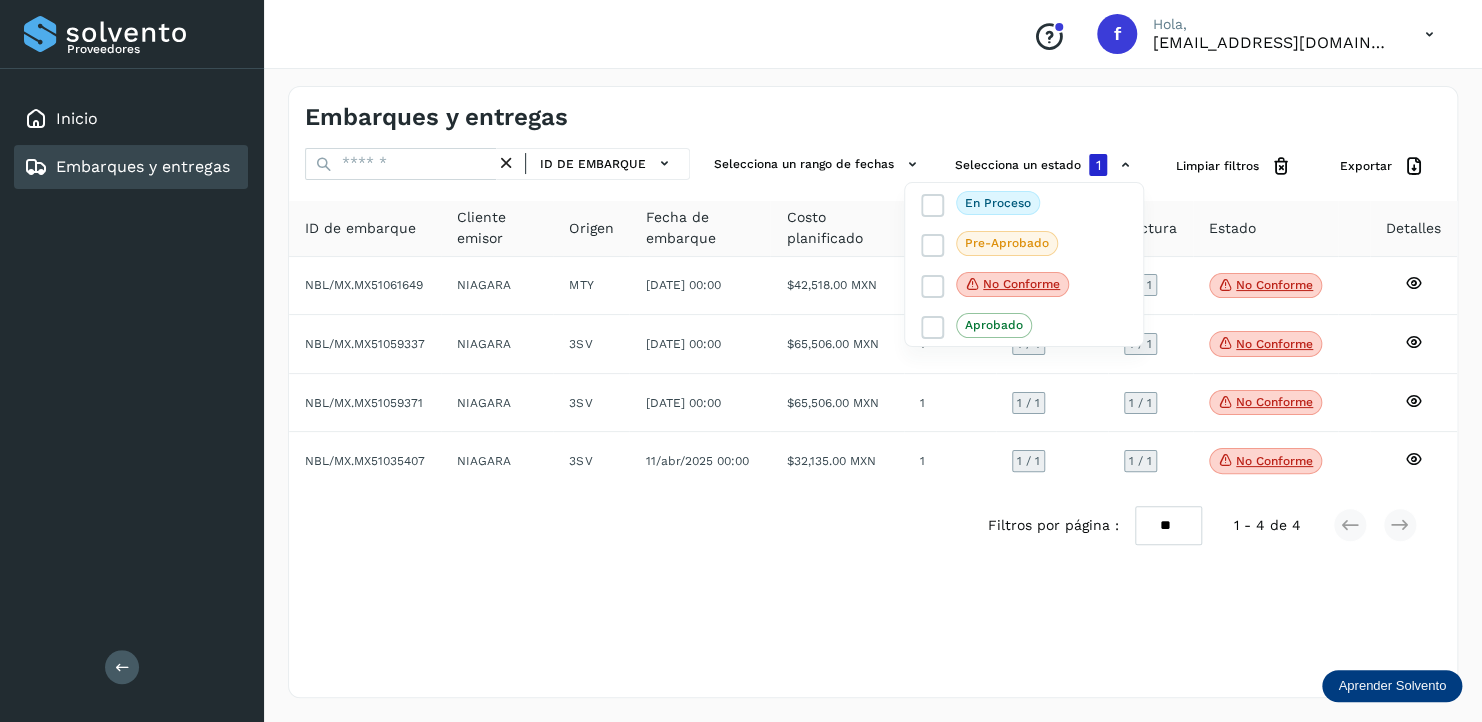 click at bounding box center (741, 361) 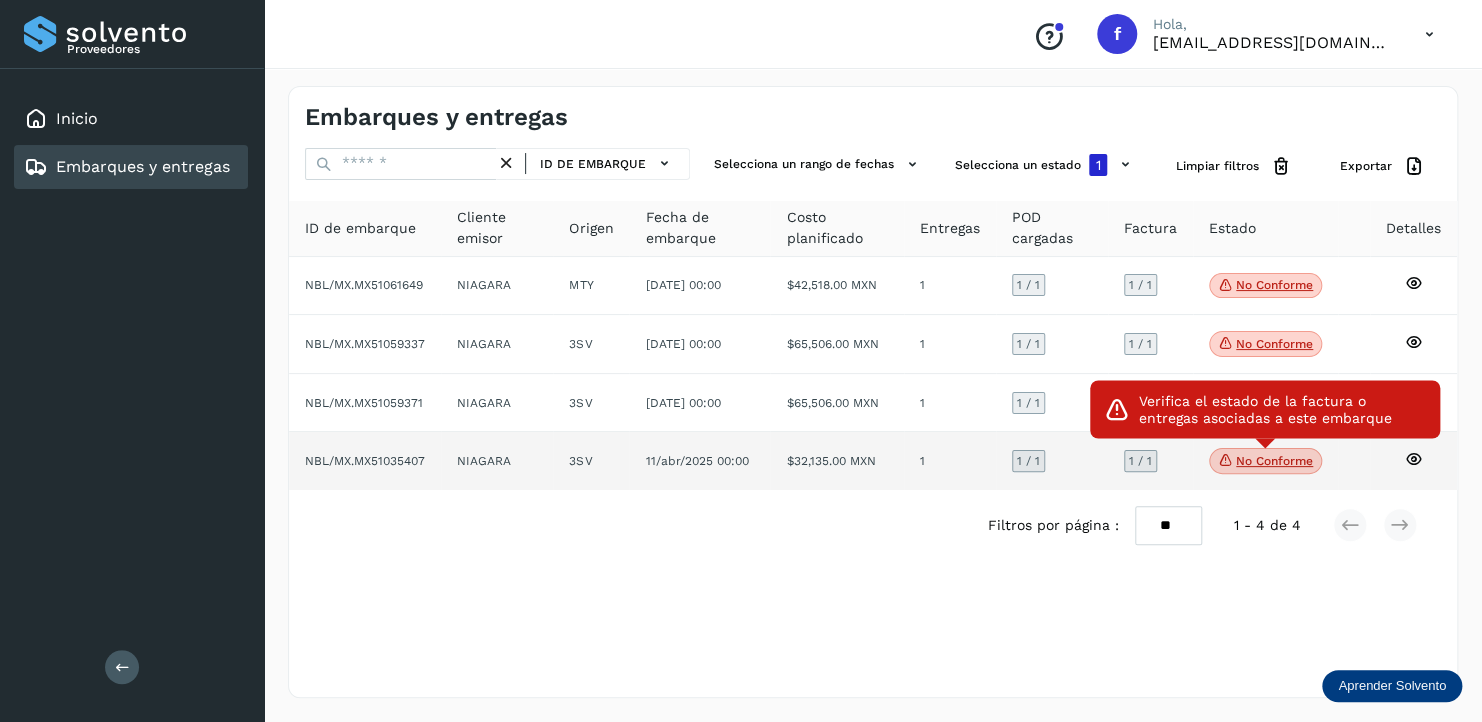 click on "No conforme" 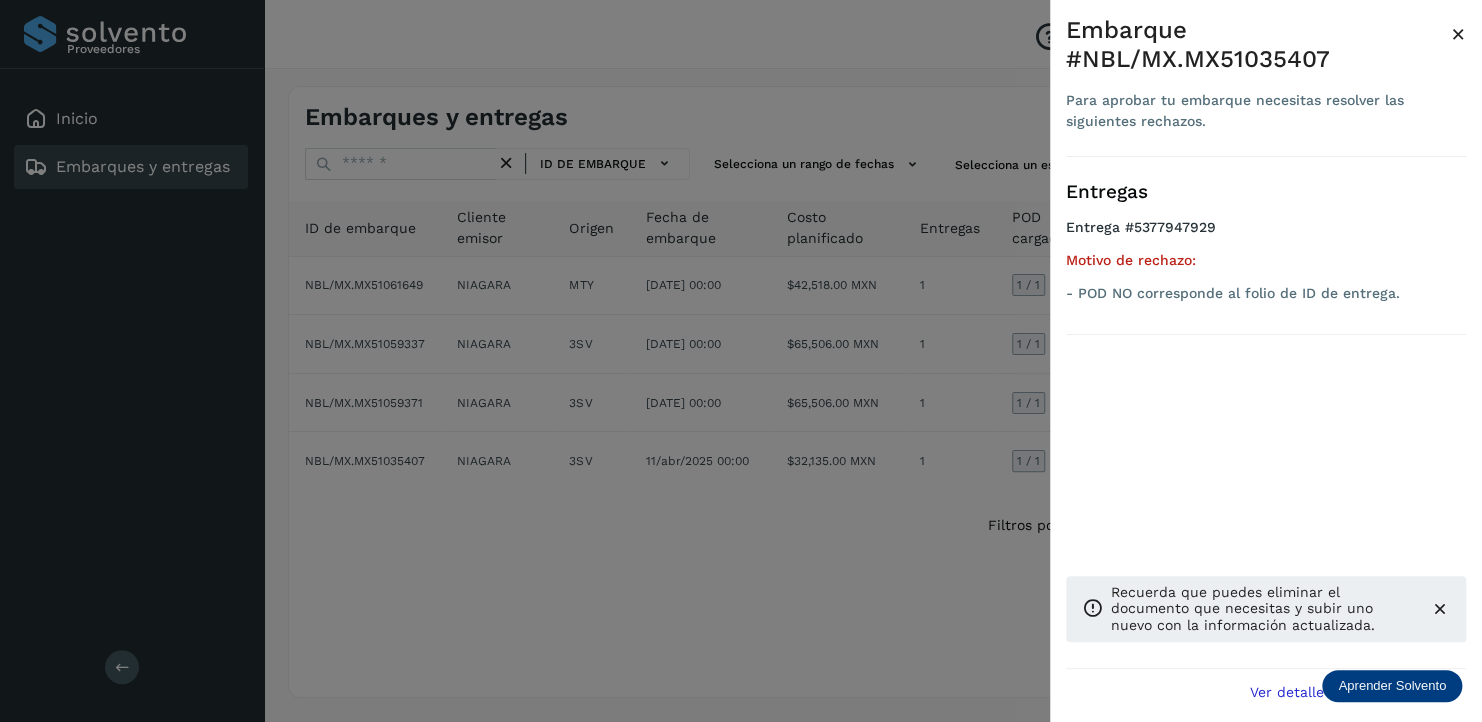 click on "×" at bounding box center (1458, 34) 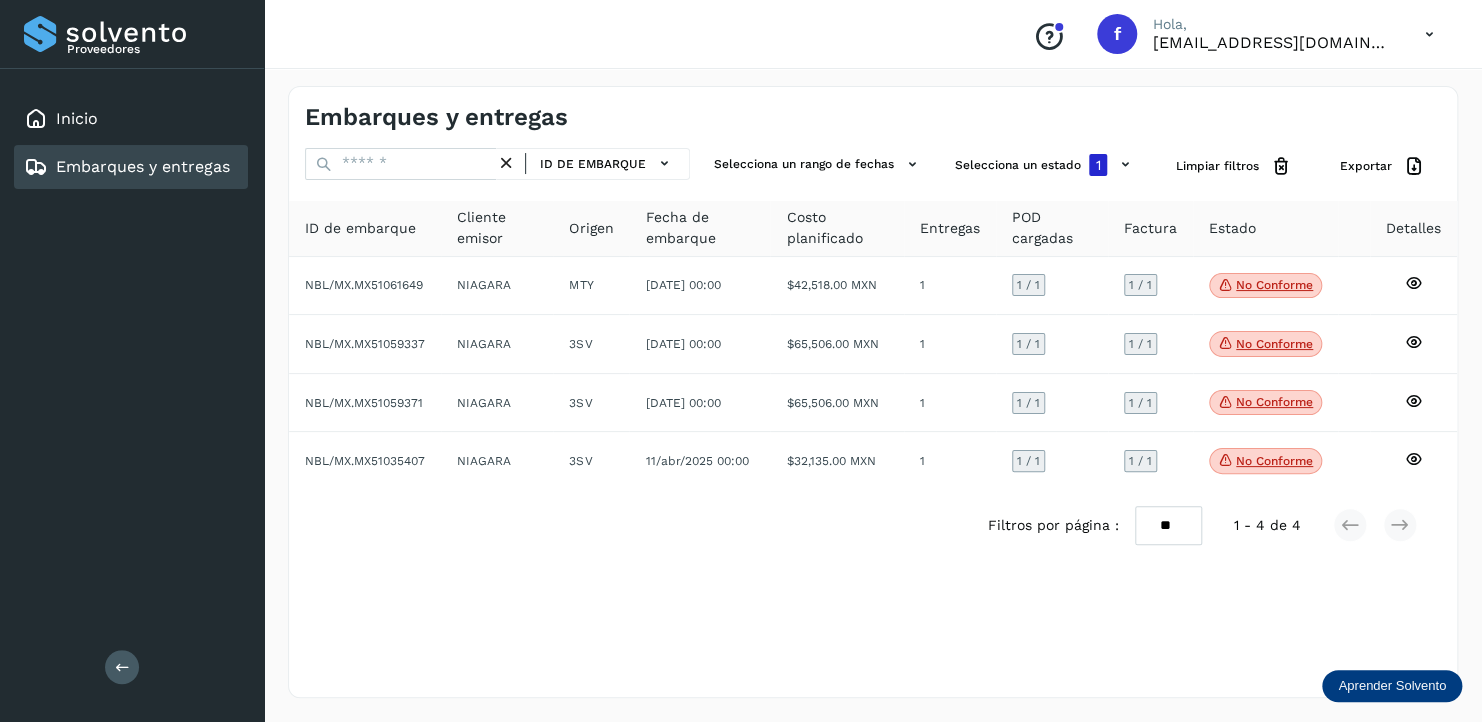 drag, startPoint x: 1234, startPoint y: 462, endPoint x: 932, endPoint y: 539, distance: 311.66168 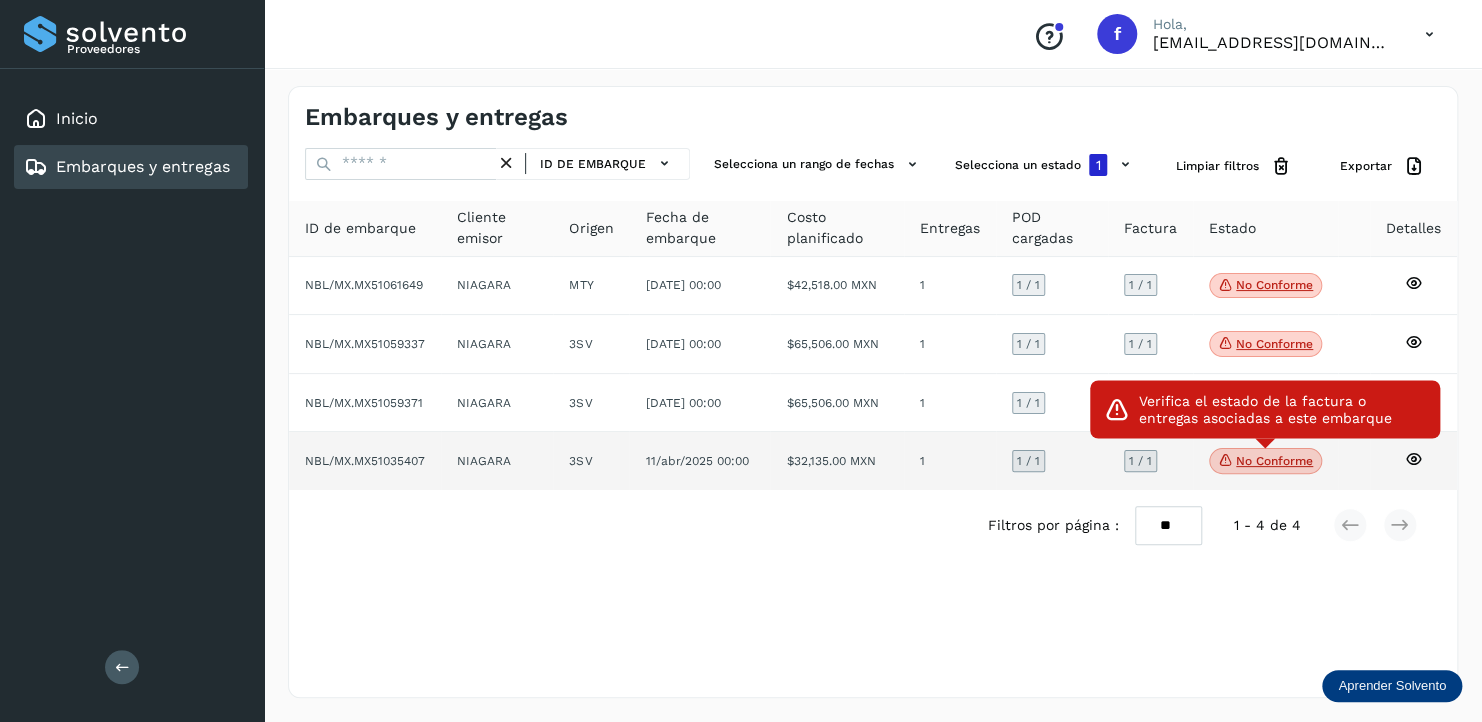 click on "No conforme" 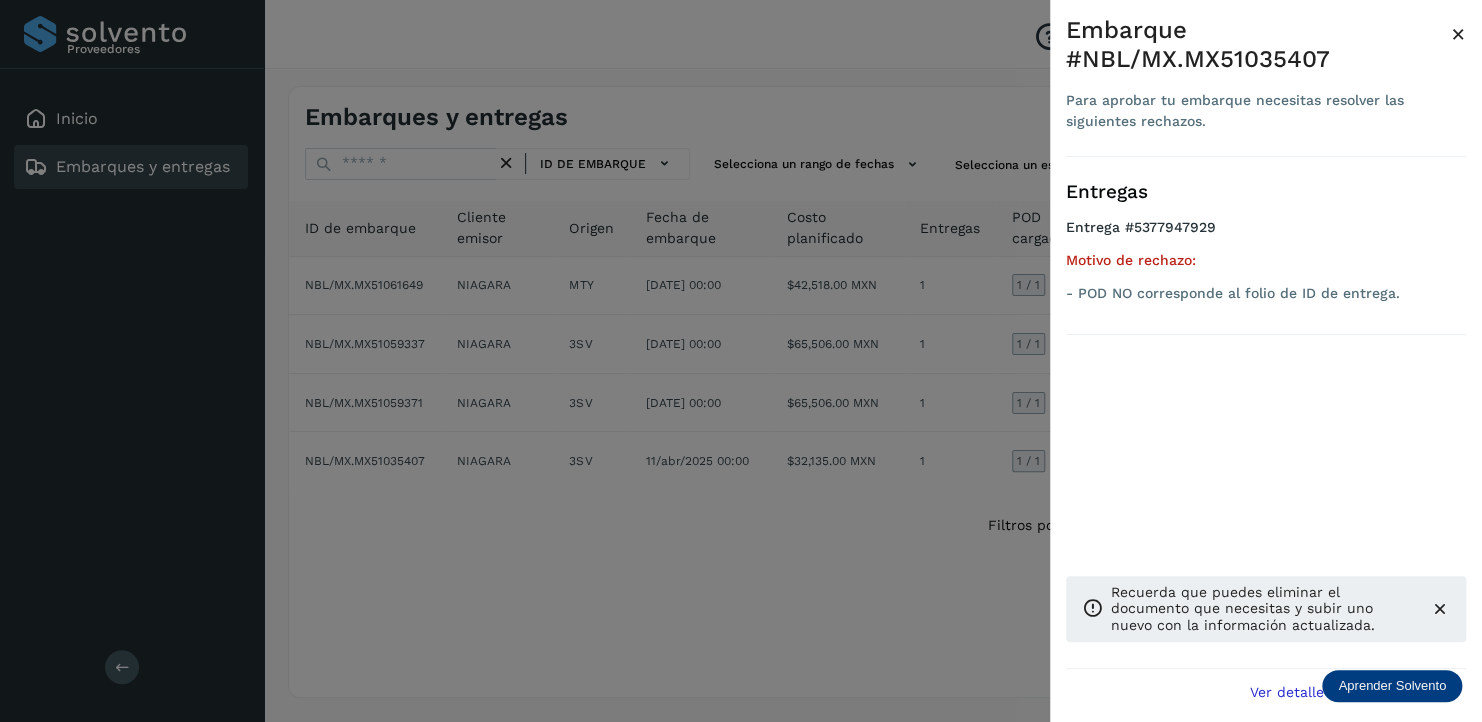 click at bounding box center [741, 361] 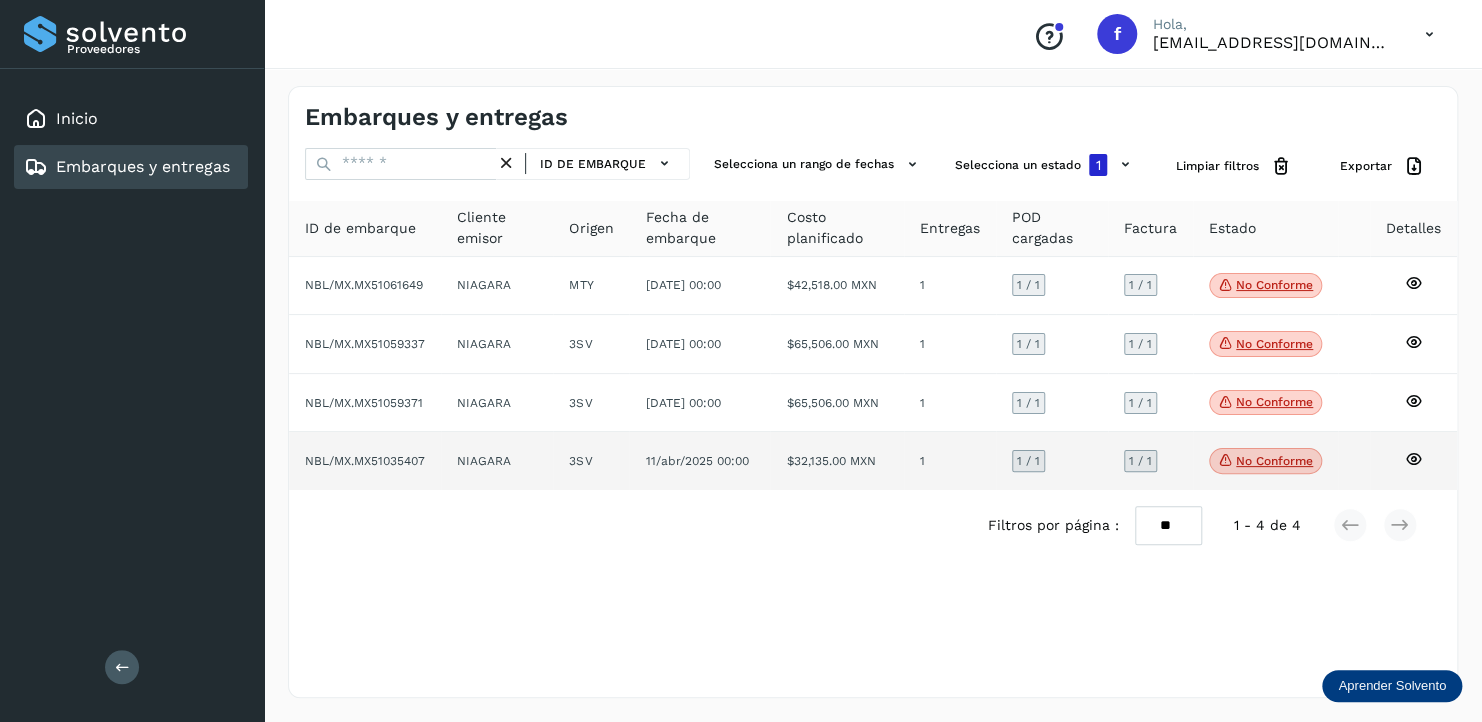 click 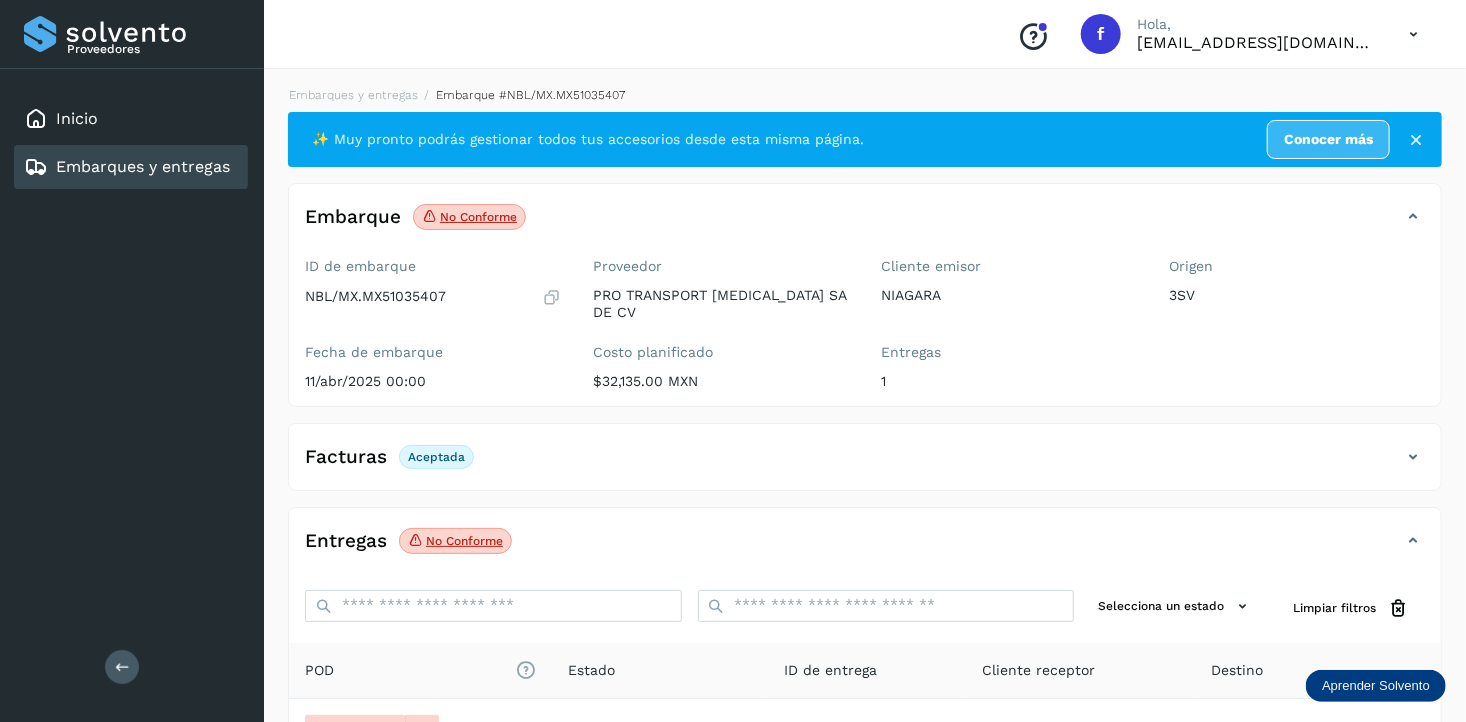scroll, scrollTop: 224, scrollLeft: 0, axis: vertical 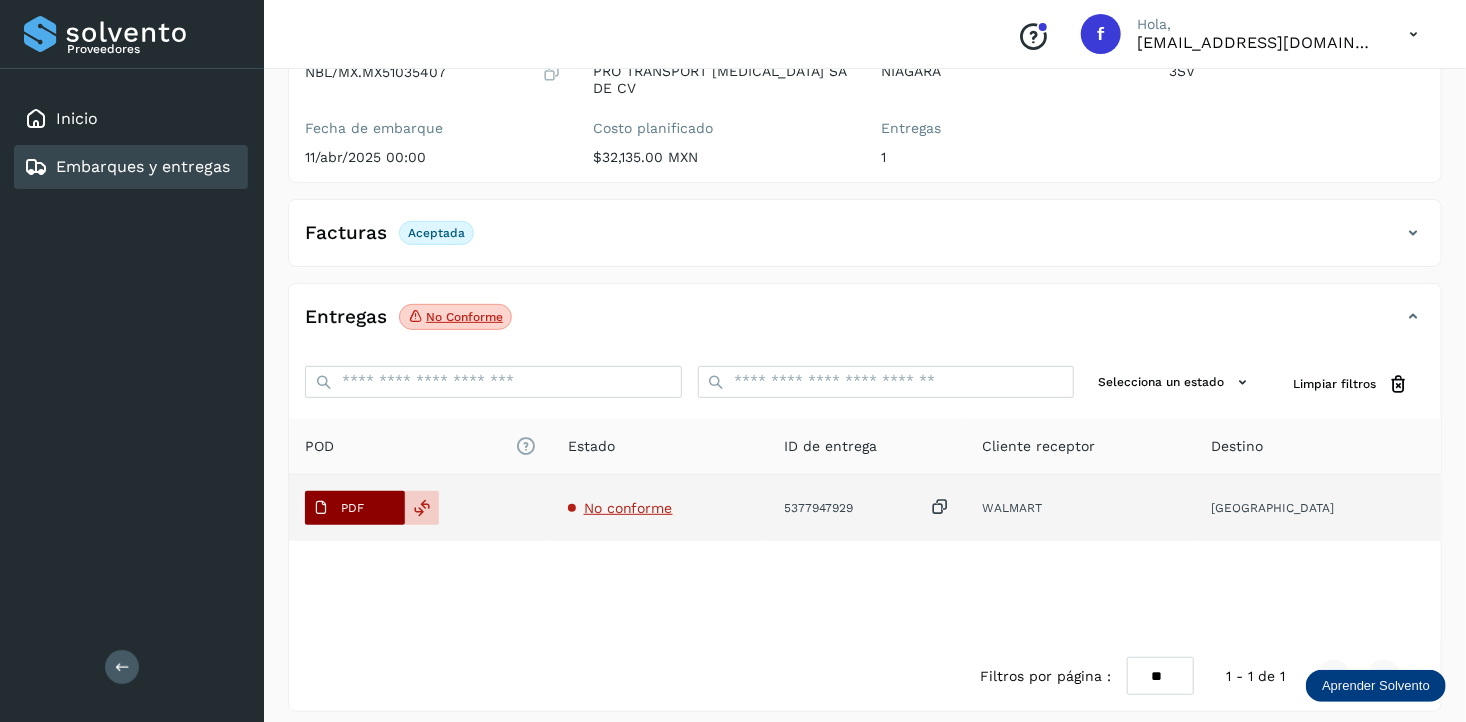 click on "PDF" at bounding box center [352, 508] 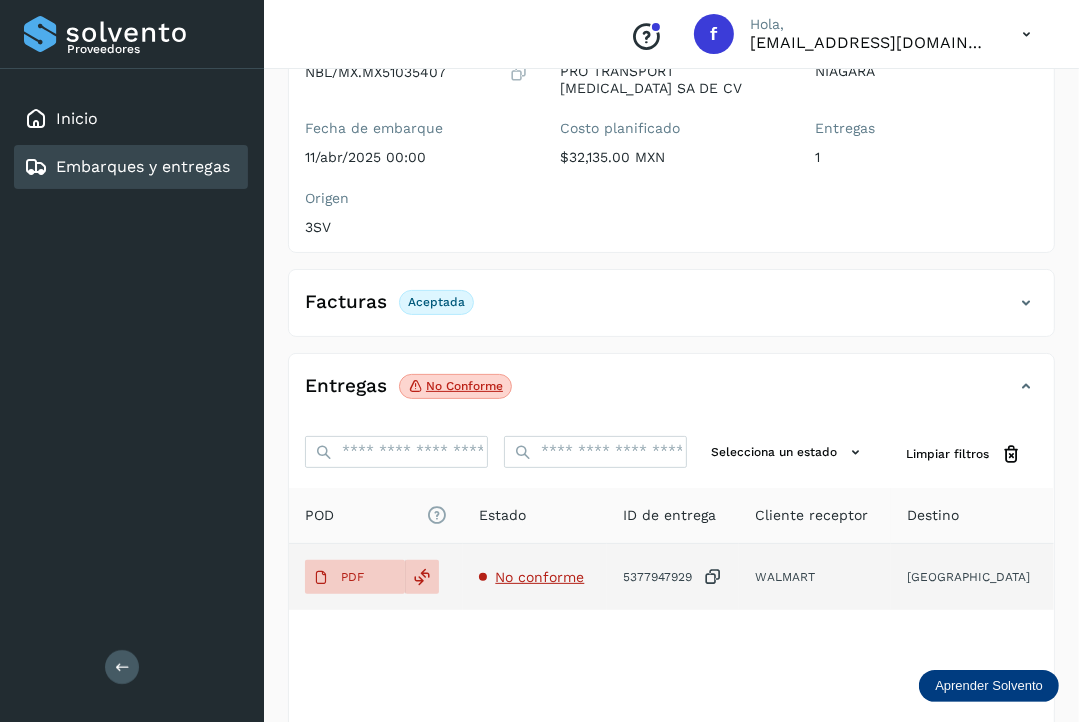 click on "5377947929" 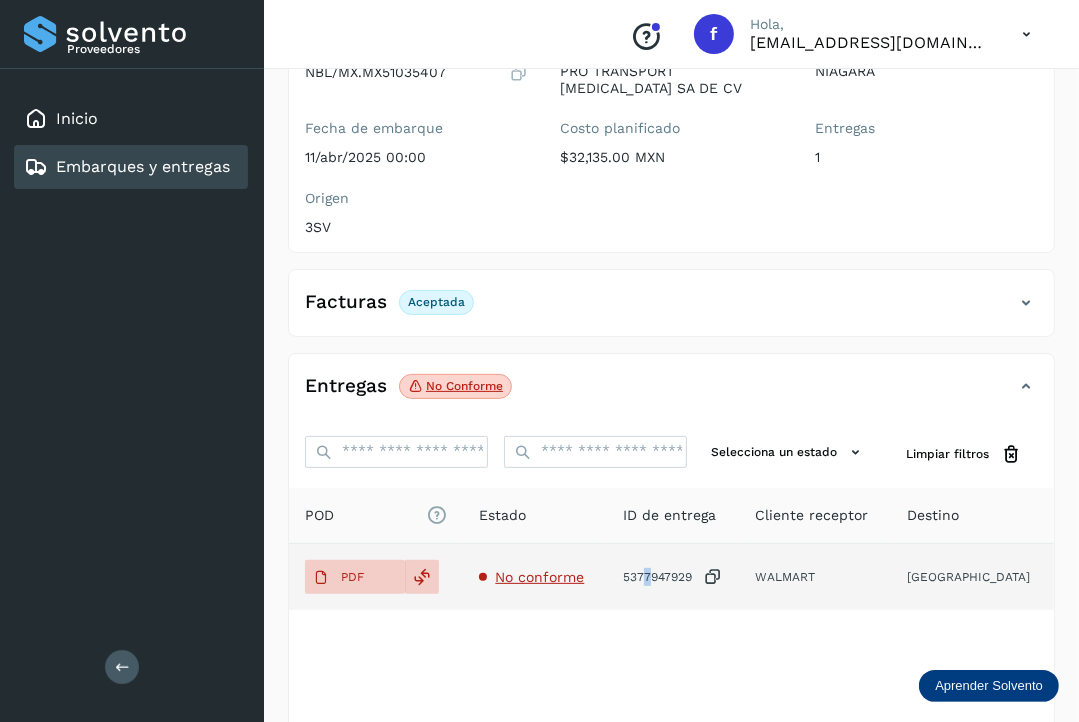 click on "5377947929" 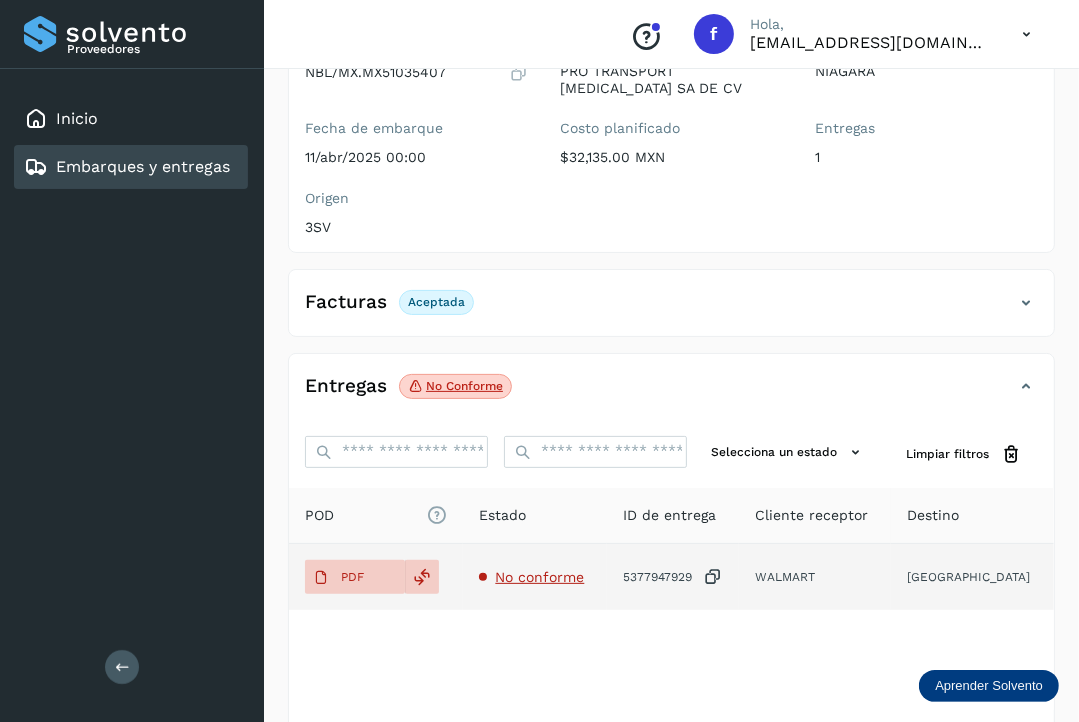click at bounding box center (713, 577) 